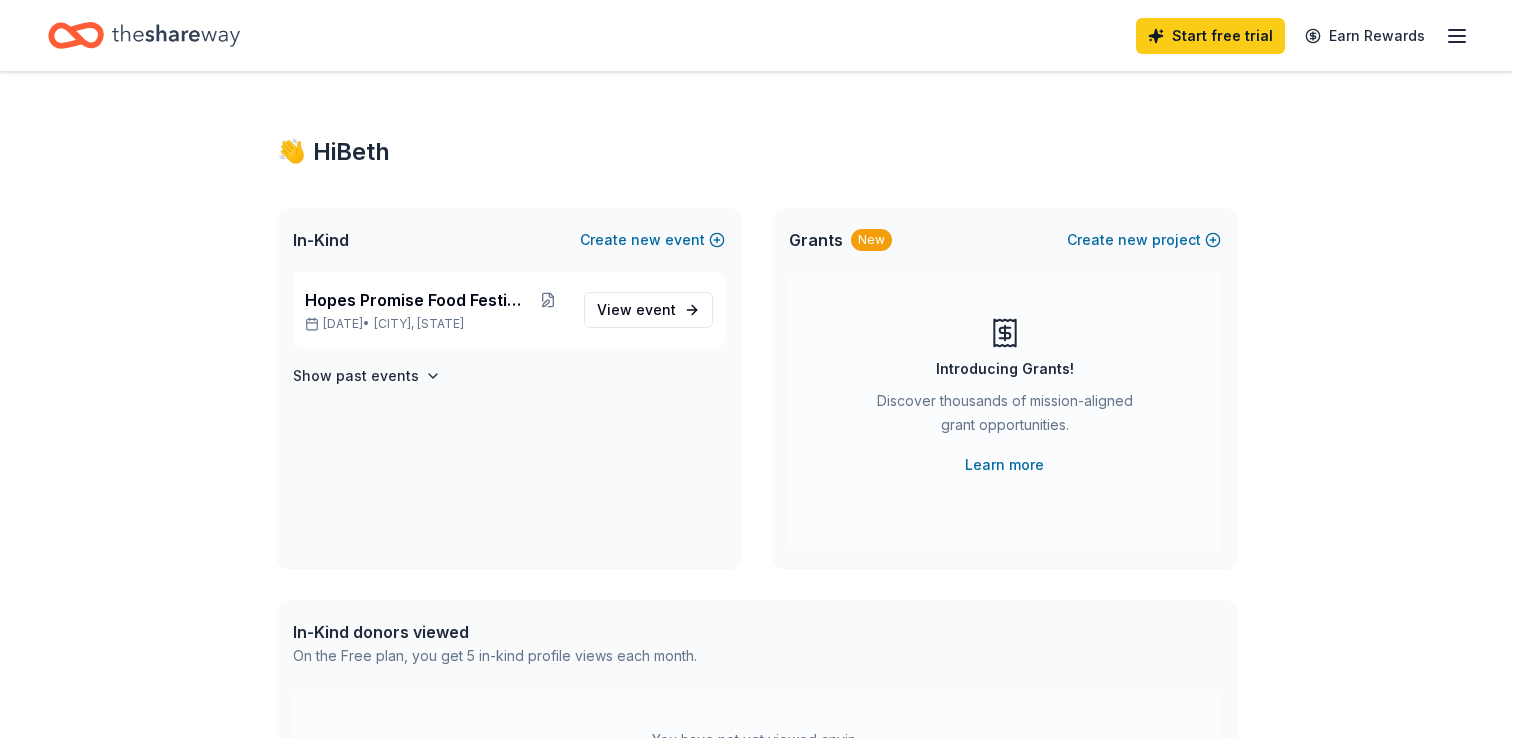 scroll, scrollTop: 0, scrollLeft: 0, axis: both 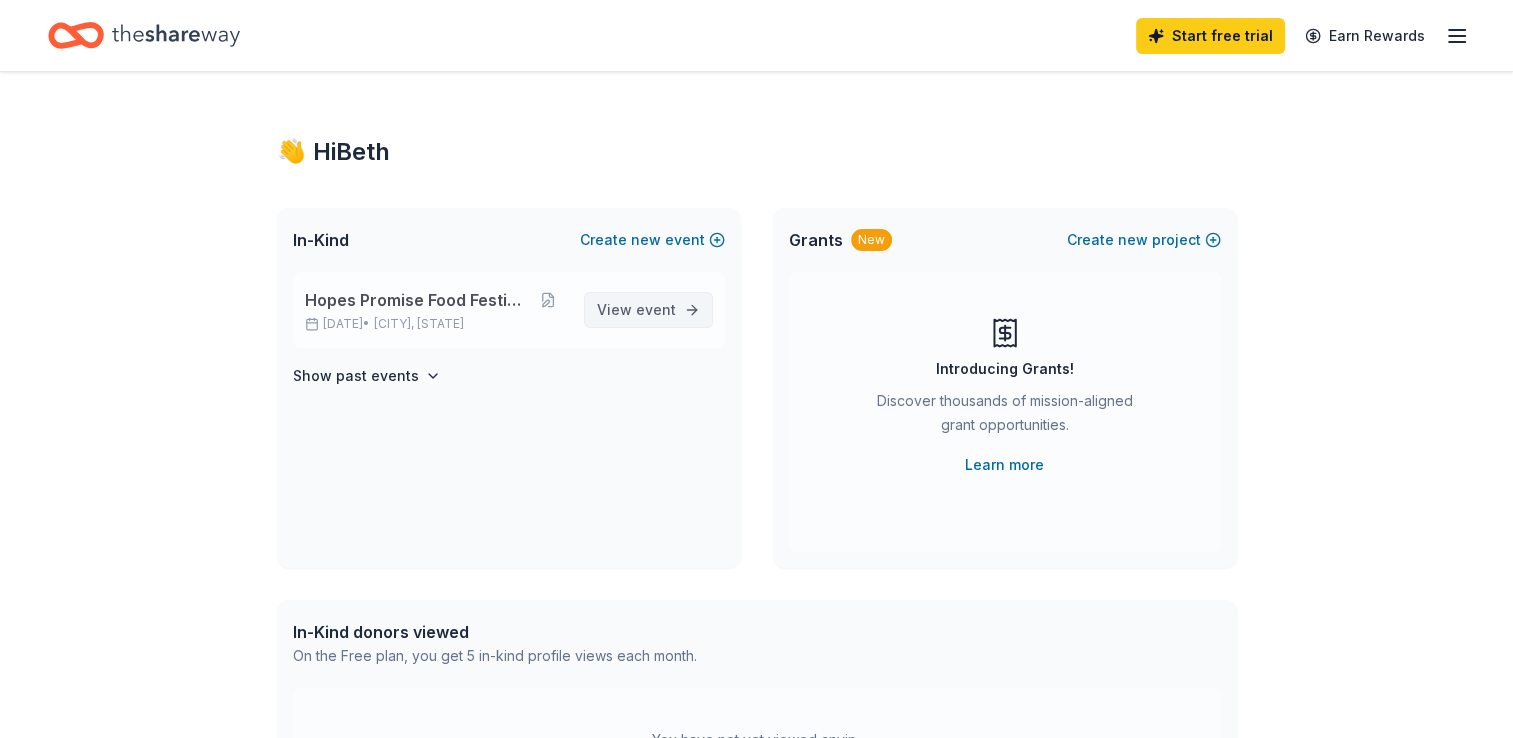 click on "View   event" at bounding box center [648, 310] 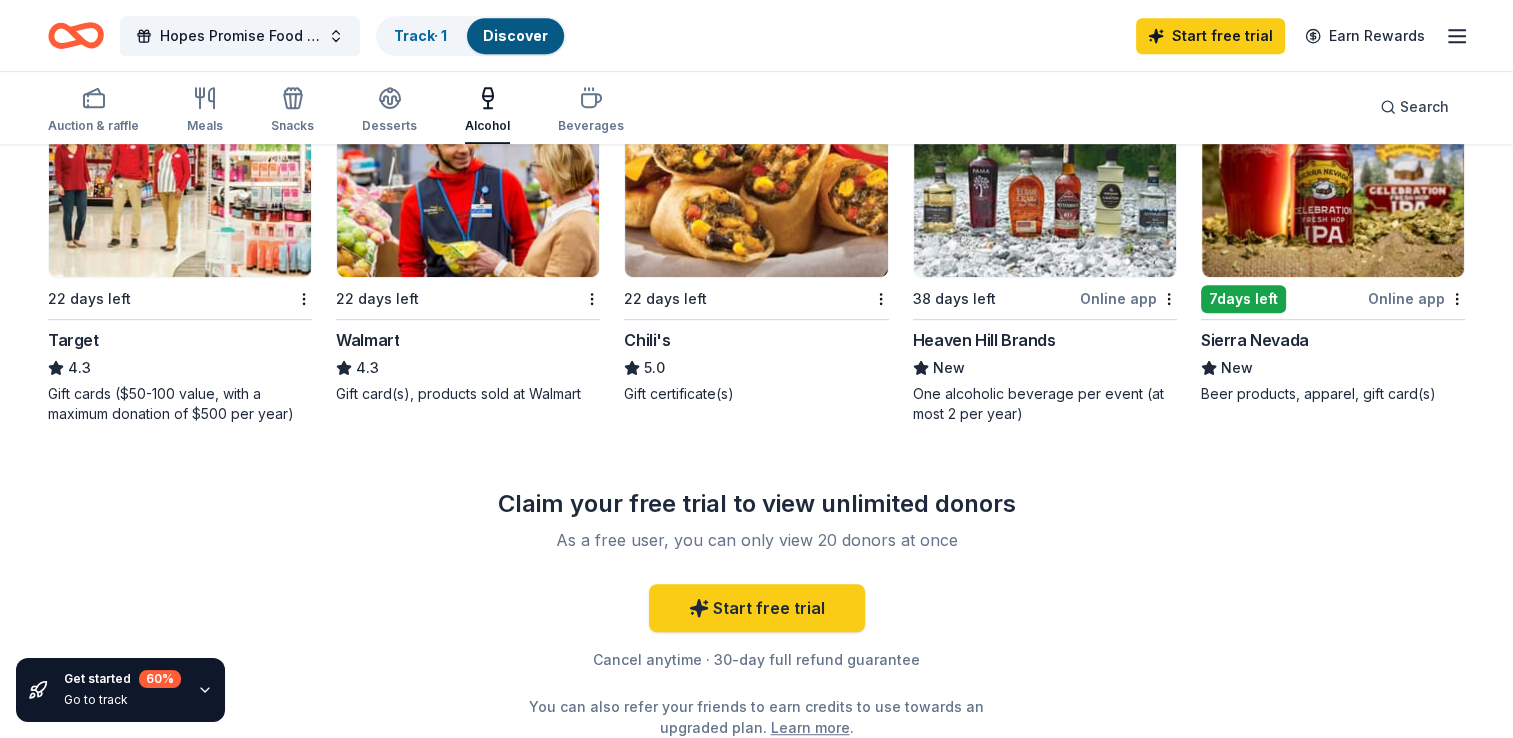 scroll, scrollTop: 520, scrollLeft: 0, axis: vertical 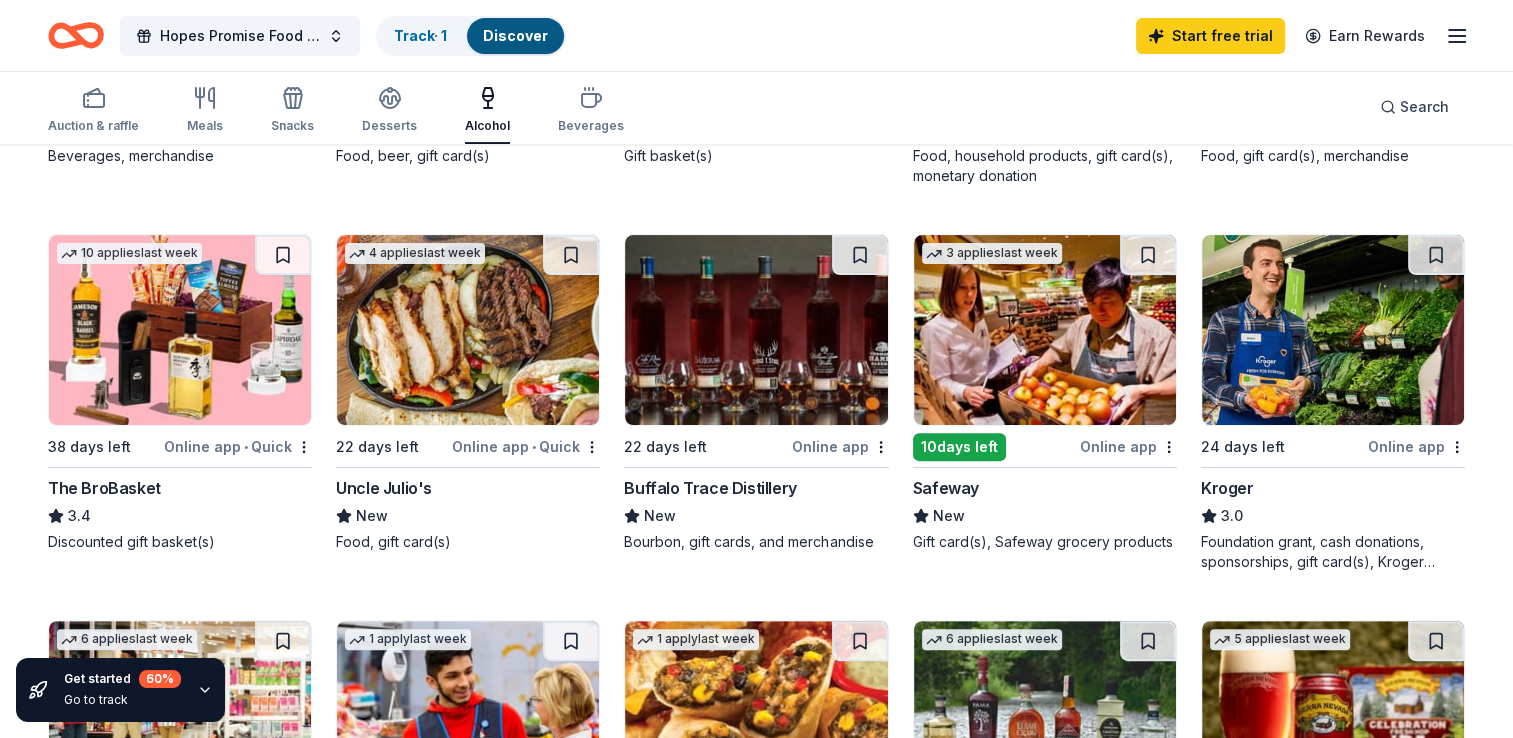 click on "The BroBasket" at bounding box center (104, 488) 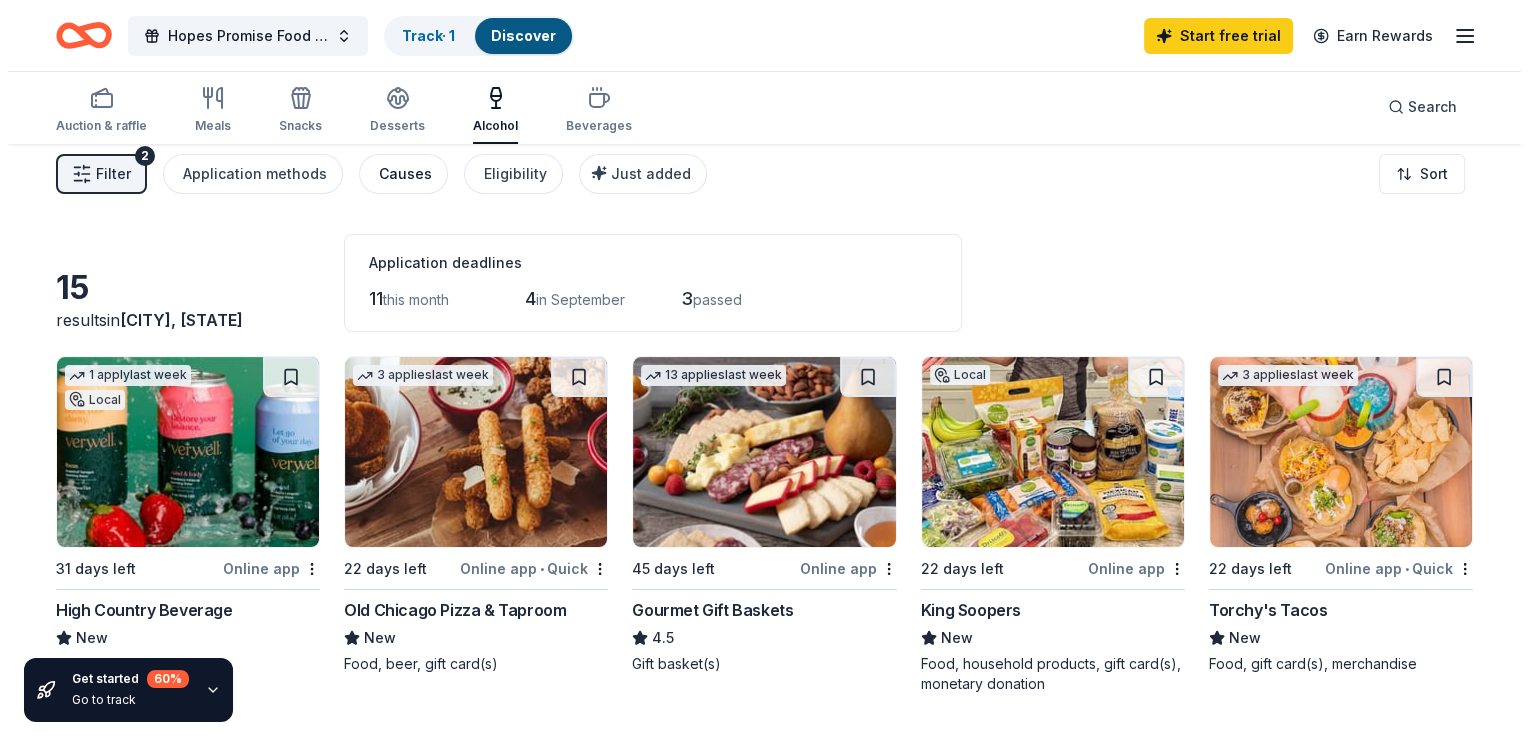 scroll, scrollTop: 0, scrollLeft: 0, axis: both 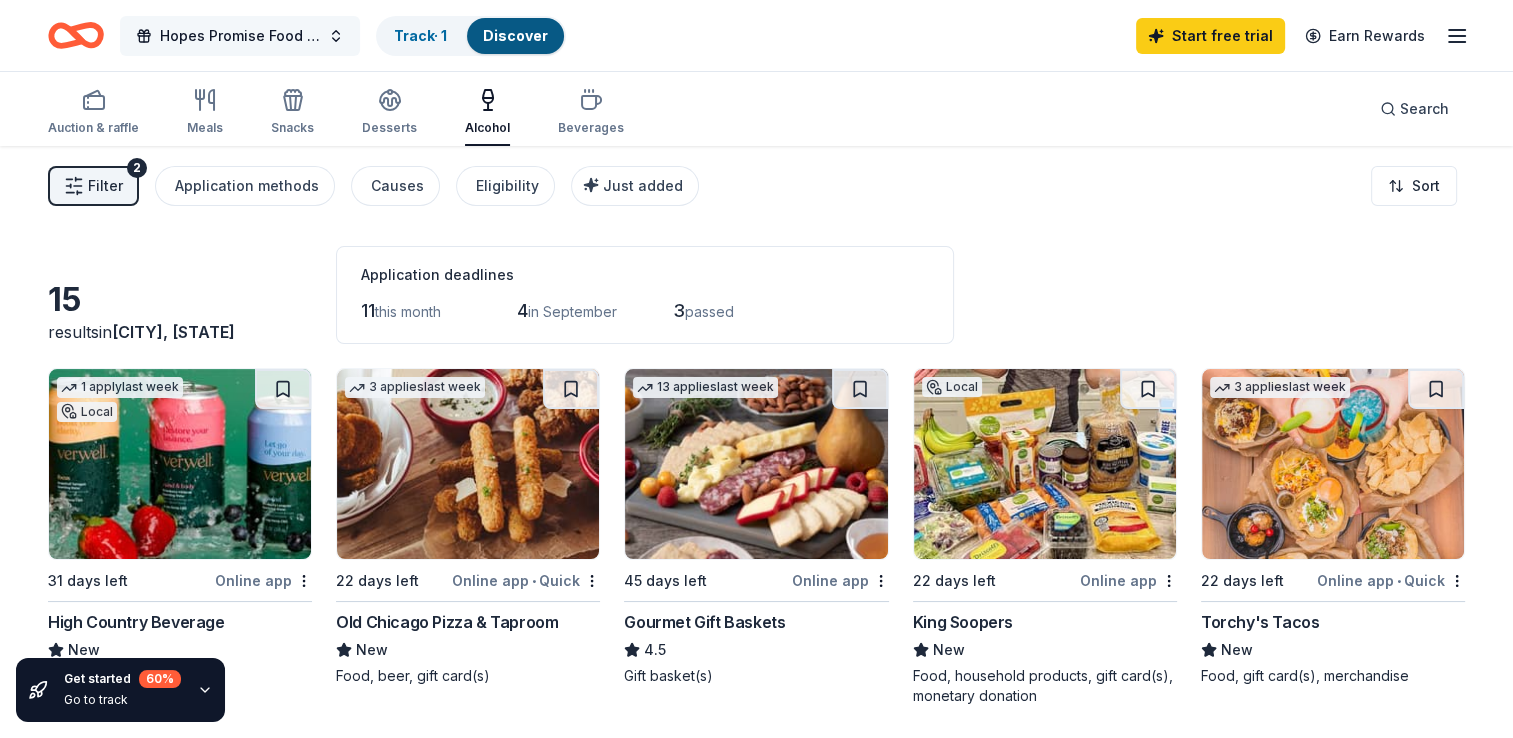 click on "Hopes Promise Food Festival" at bounding box center (240, 36) 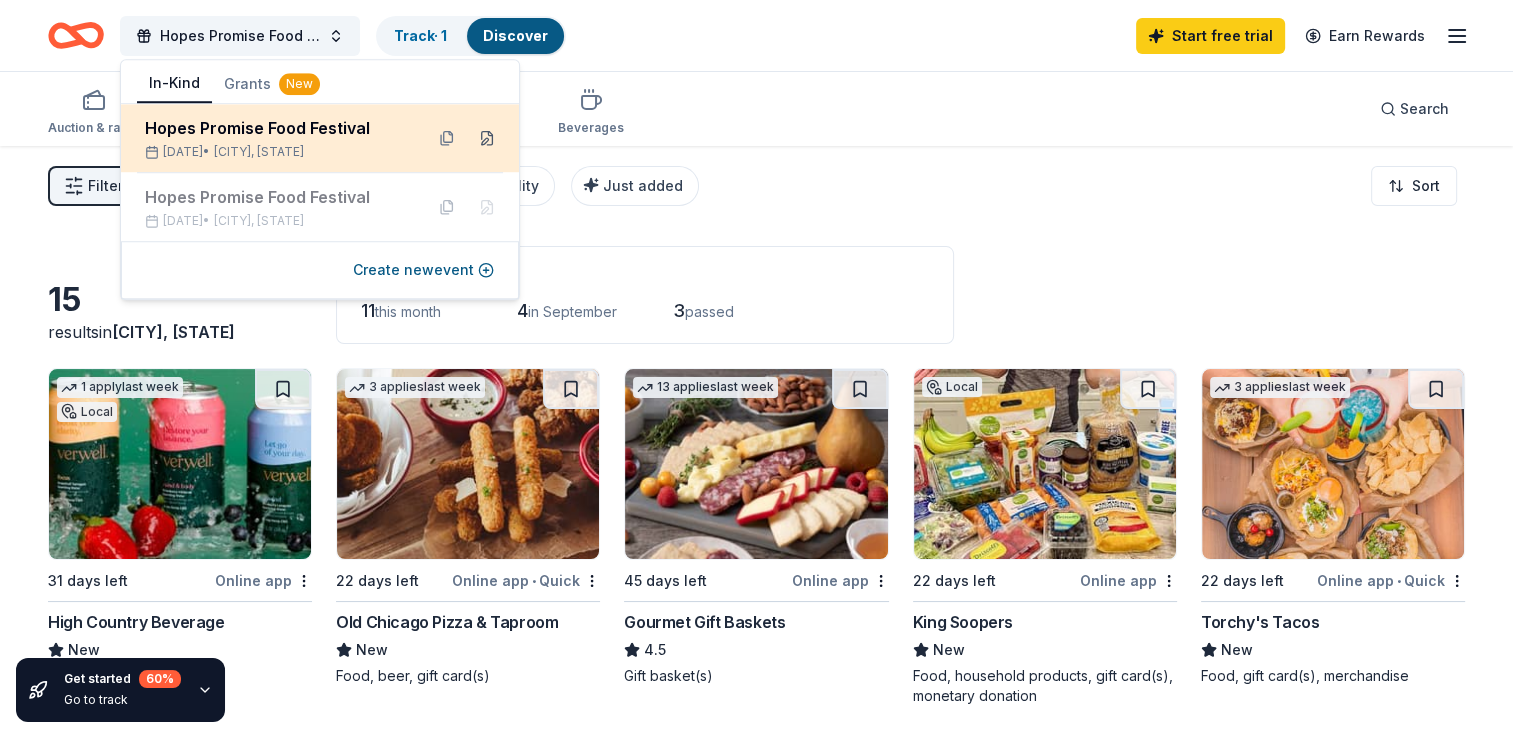 click at bounding box center (487, 138) 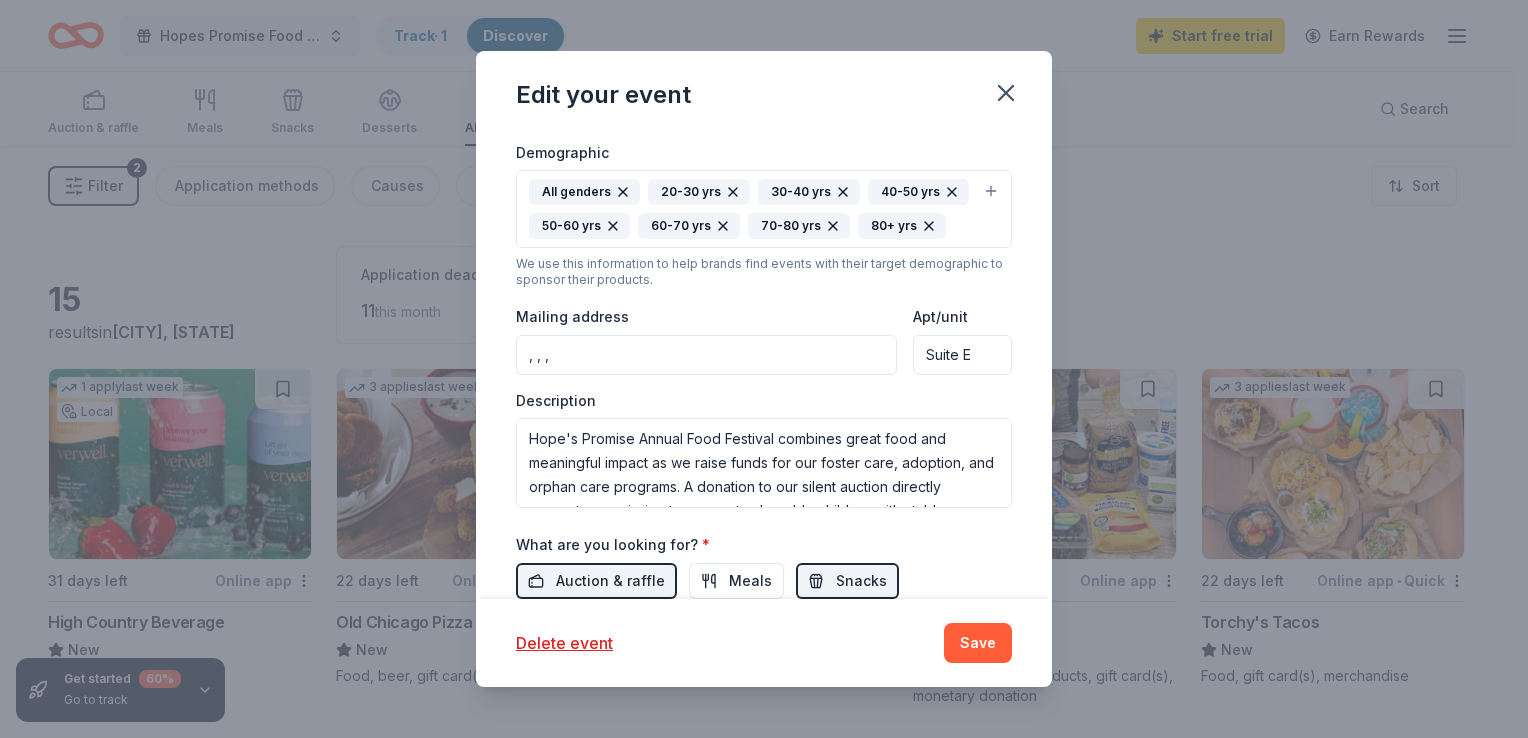 scroll, scrollTop: 500, scrollLeft: 0, axis: vertical 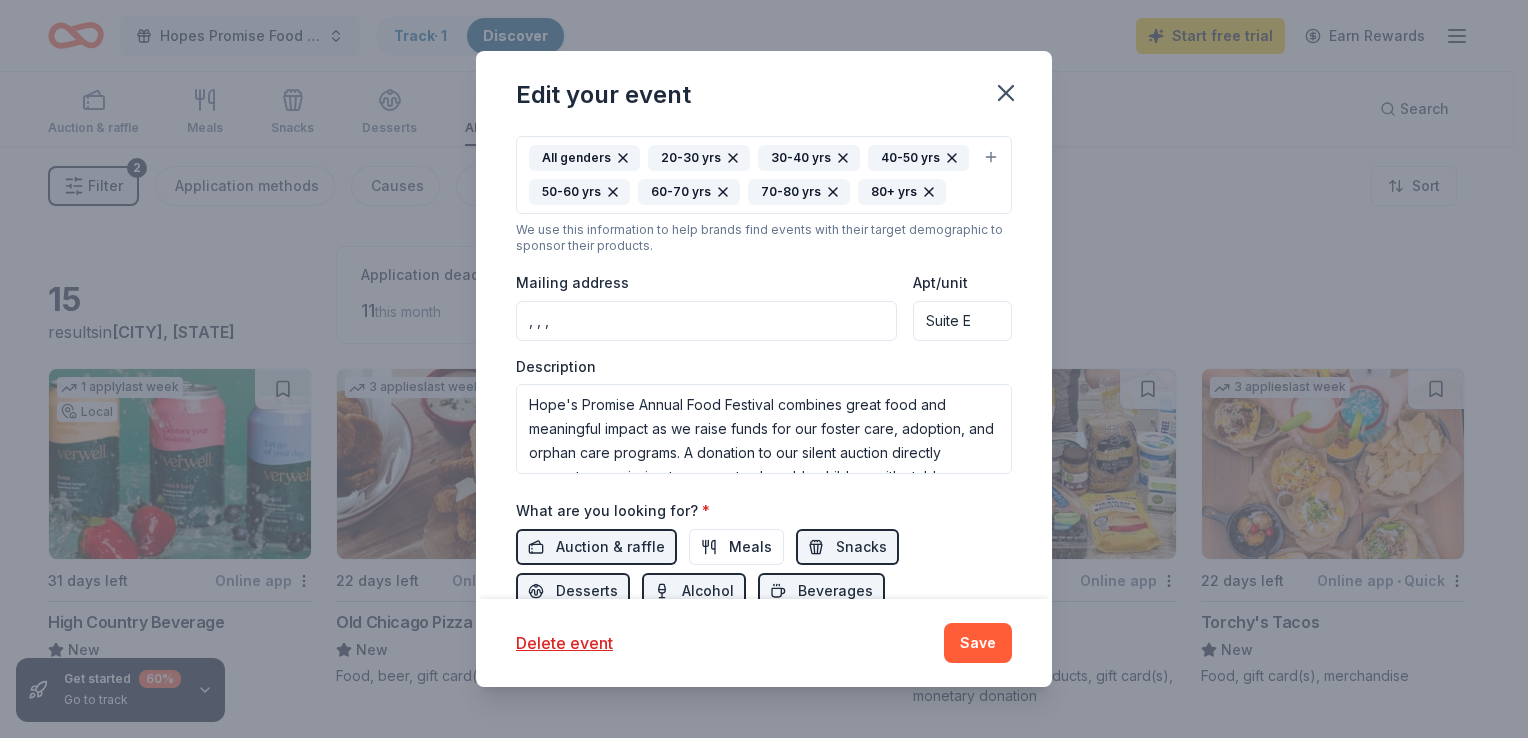 click on ", , ," at bounding box center [706, 321] 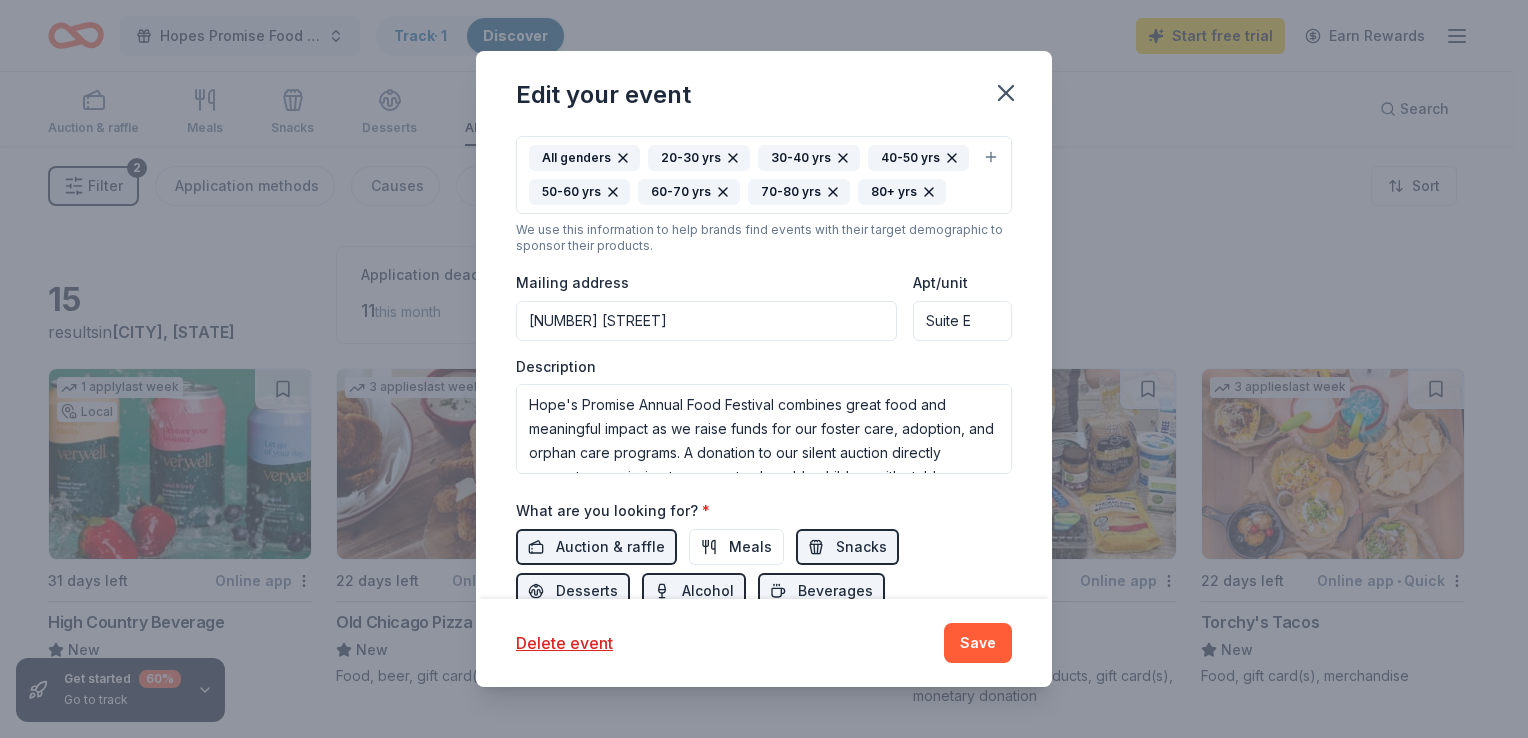 click on "Event type * Fundraiser Food & drink Demographic All genders 20-30 yrs 30-40 yrs 40-50 yrs 50-60 yrs 60-70 yrs 70-80 yrs 80+ yrs We use this information to help brands find events with their target demographic to sponsor their products. Mailing address 1585 S. Perry Street Apt/unit Suite E Description Hope's Promise Annual Food Festival combines great food and meaningful impact as we raise funds for our foster care, adoption, and orphan care programs. A donation to our silent auction directly supports our mission to connect vulnerable children with stable, nurturing families. Every contribution helps create permanency for children who need it most." at bounding box center [764, 244] 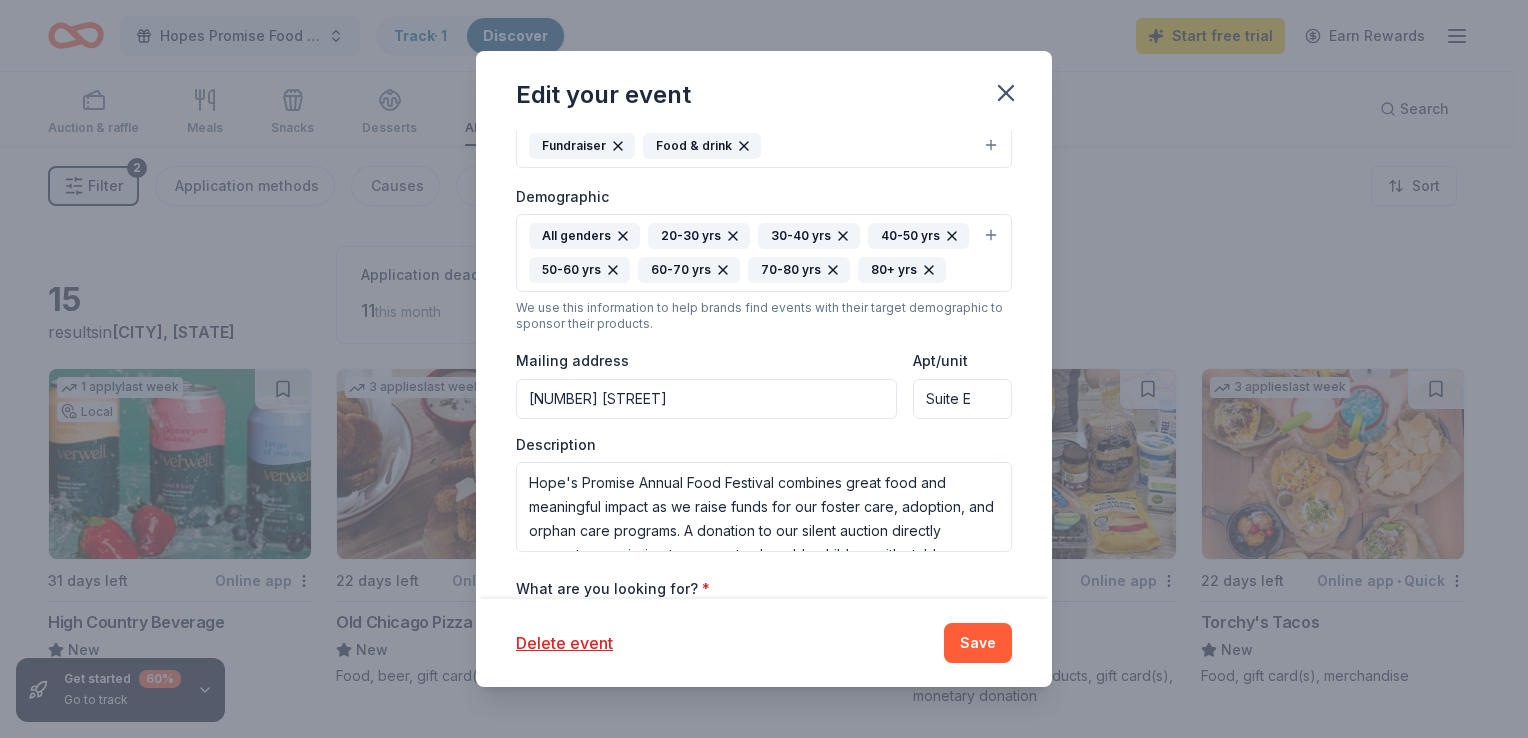 scroll, scrollTop: 400, scrollLeft: 0, axis: vertical 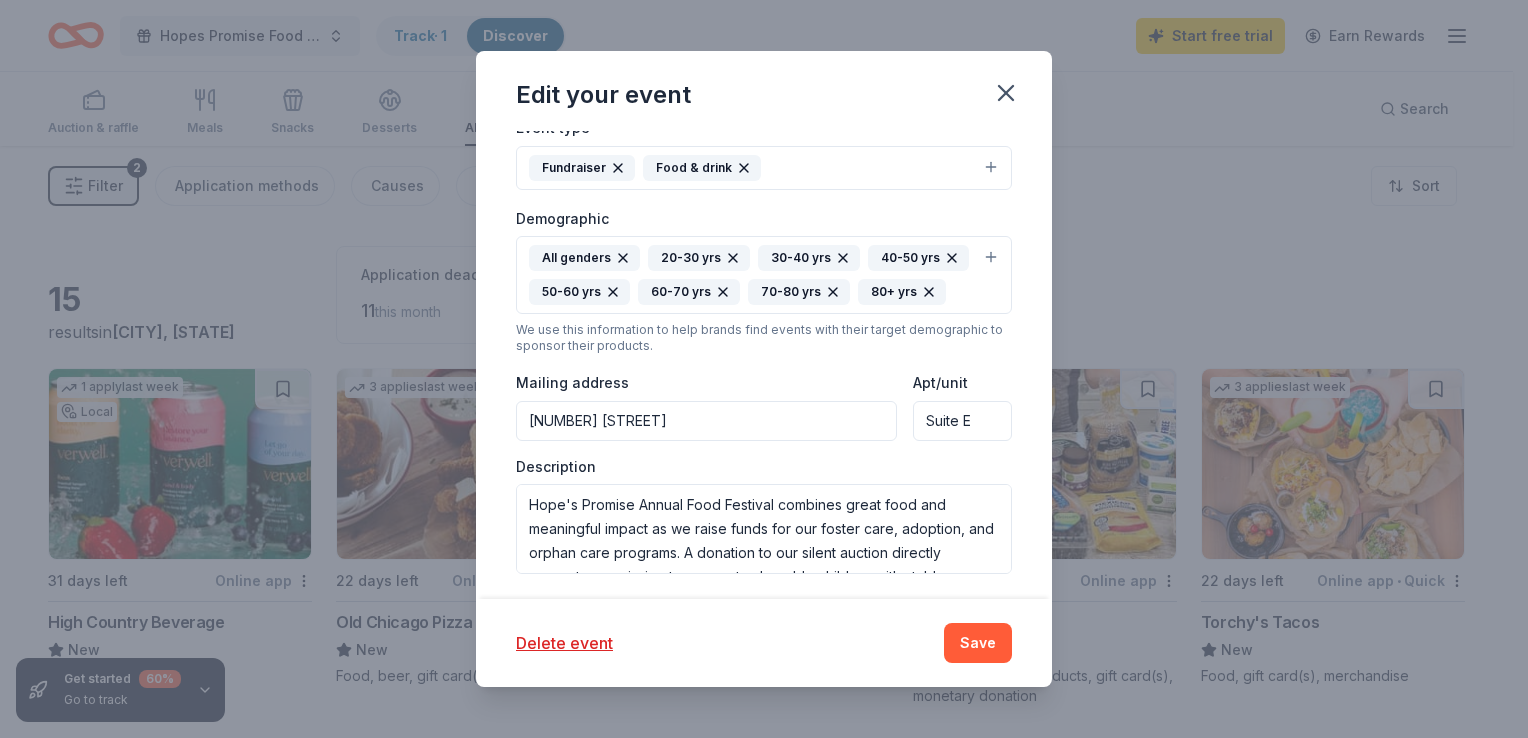 click on "1585 S. Perry Street" at bounding box center (706, 421) 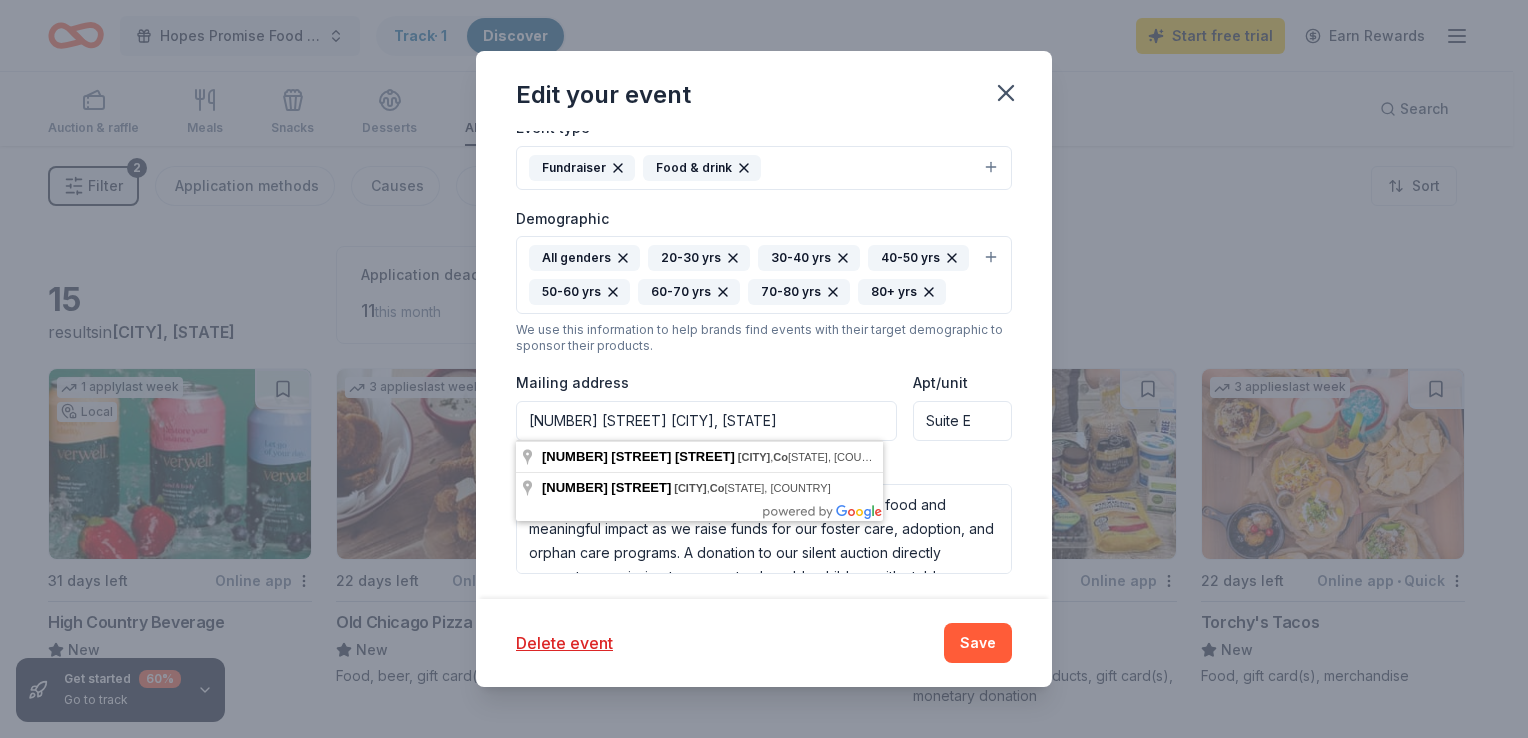 type on "1585 S. Perry Street Castle Rock, CO" 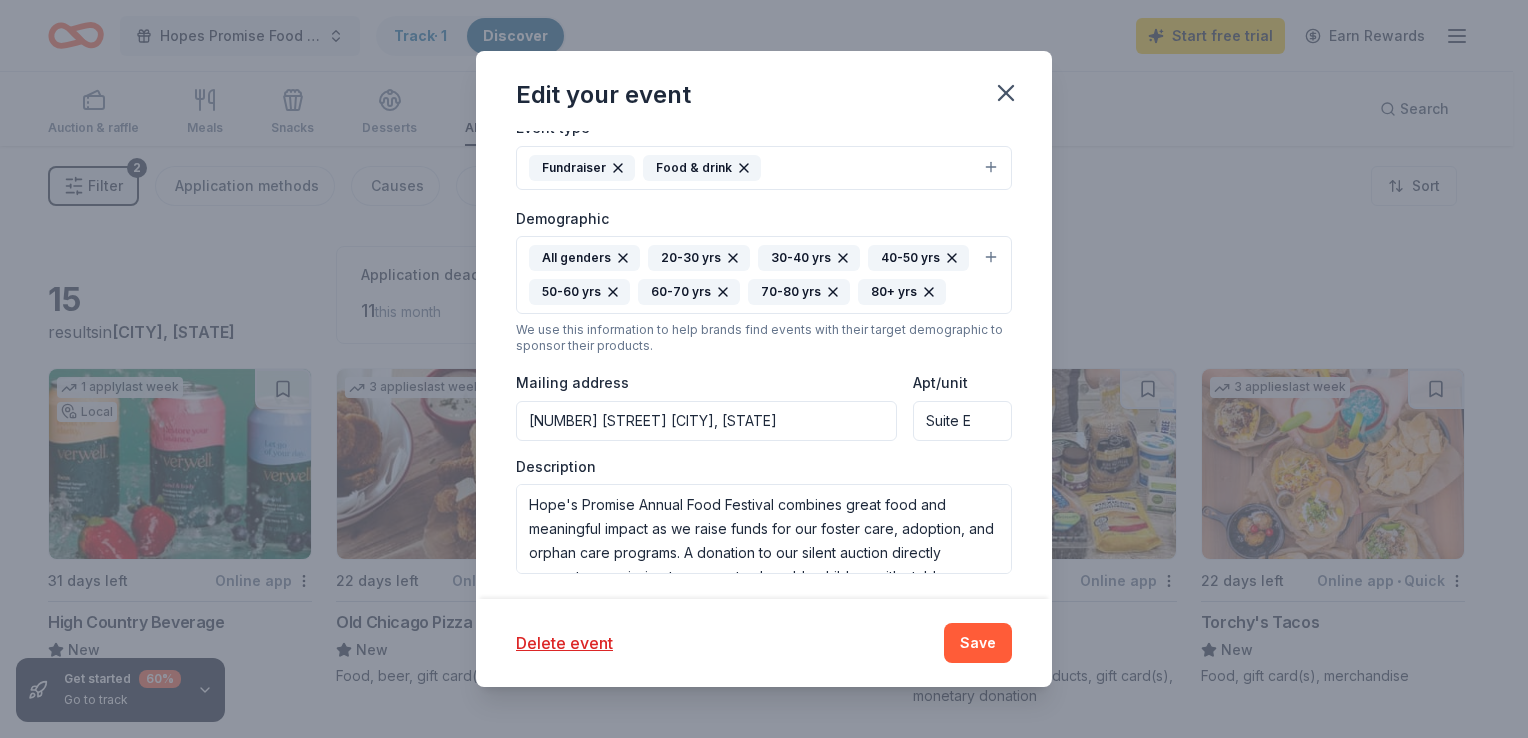 scroll, scrollTop: 500, scrollLeft: 0, axis: vertical 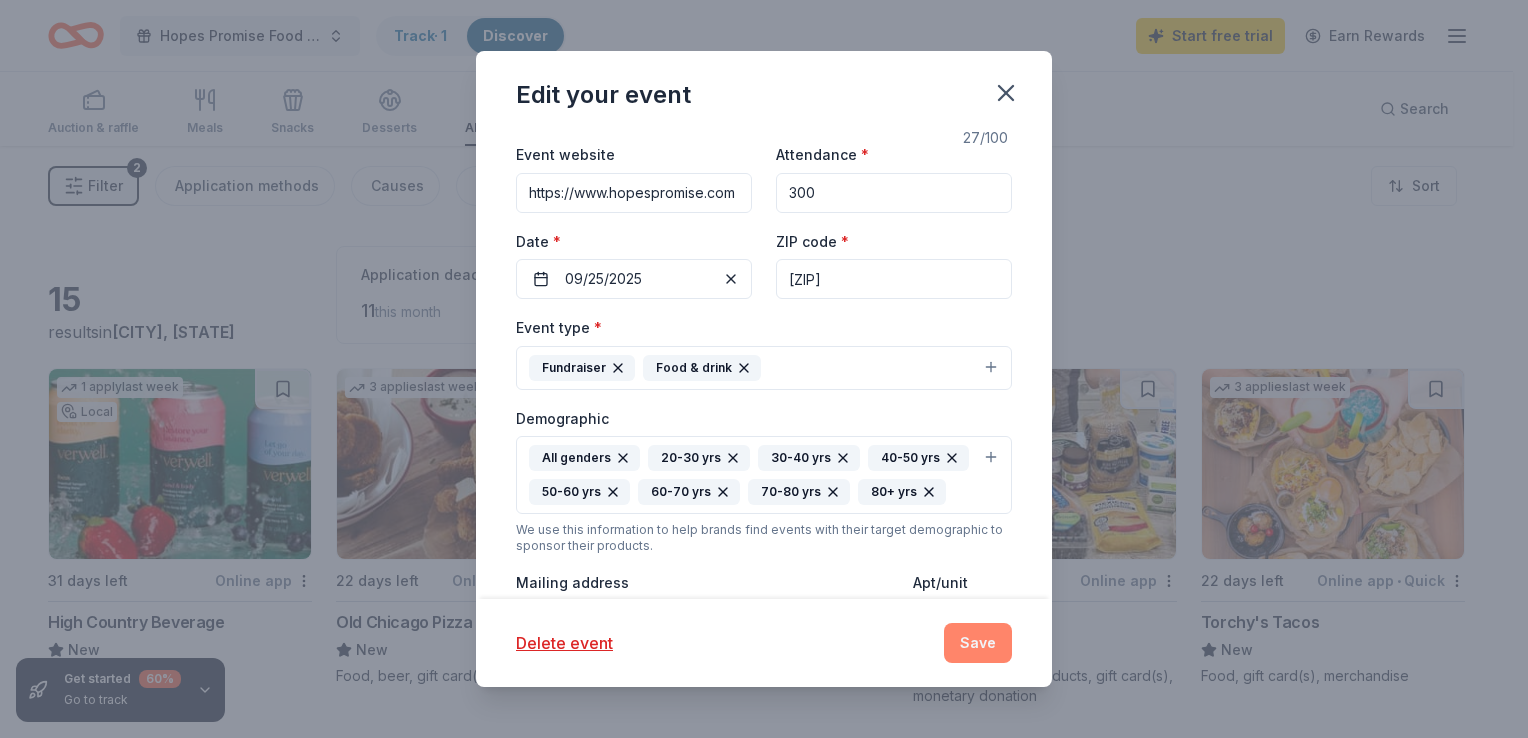 click on "Save" at bounding box center (978, 643) 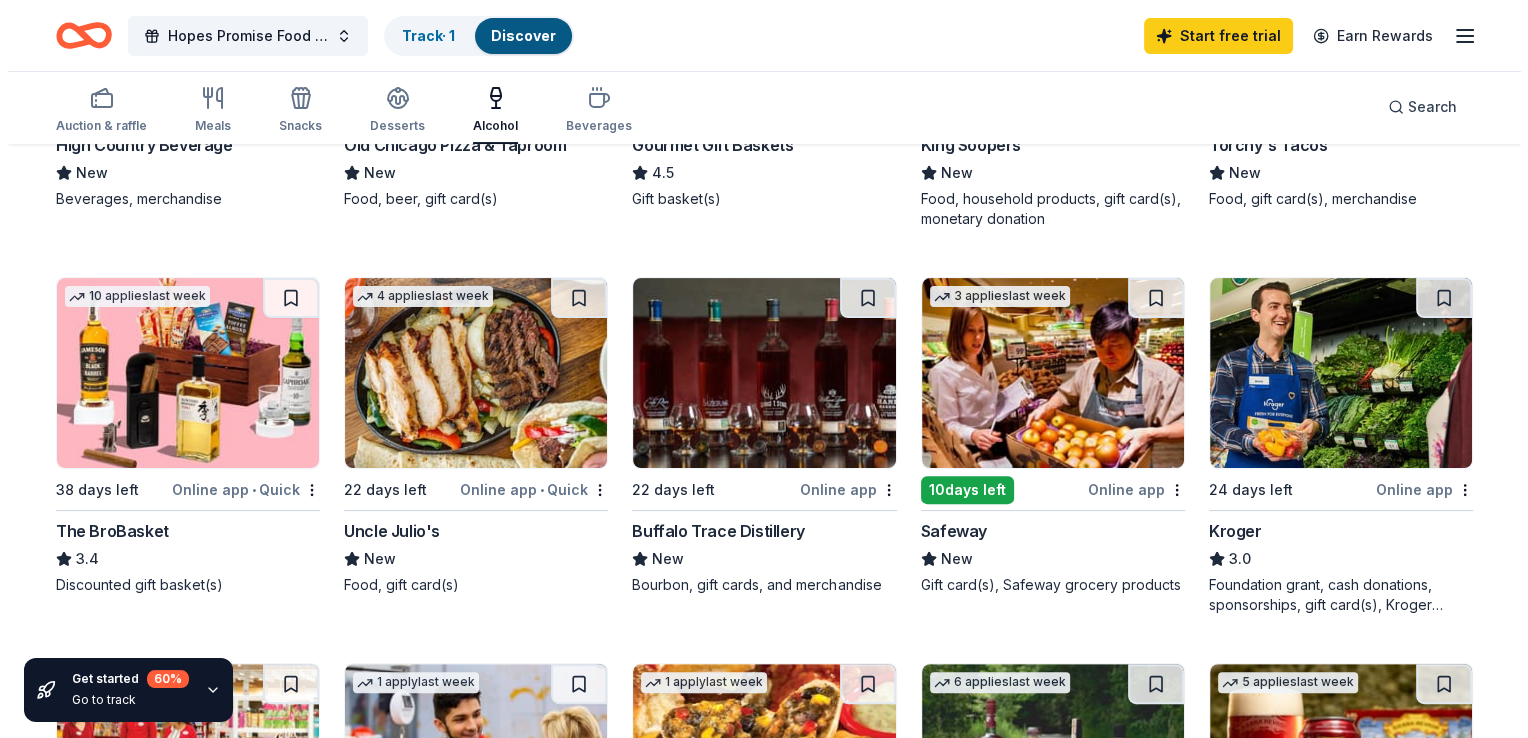scroll, scrollTop: 500, scrollLeft: 0, axis: vertical 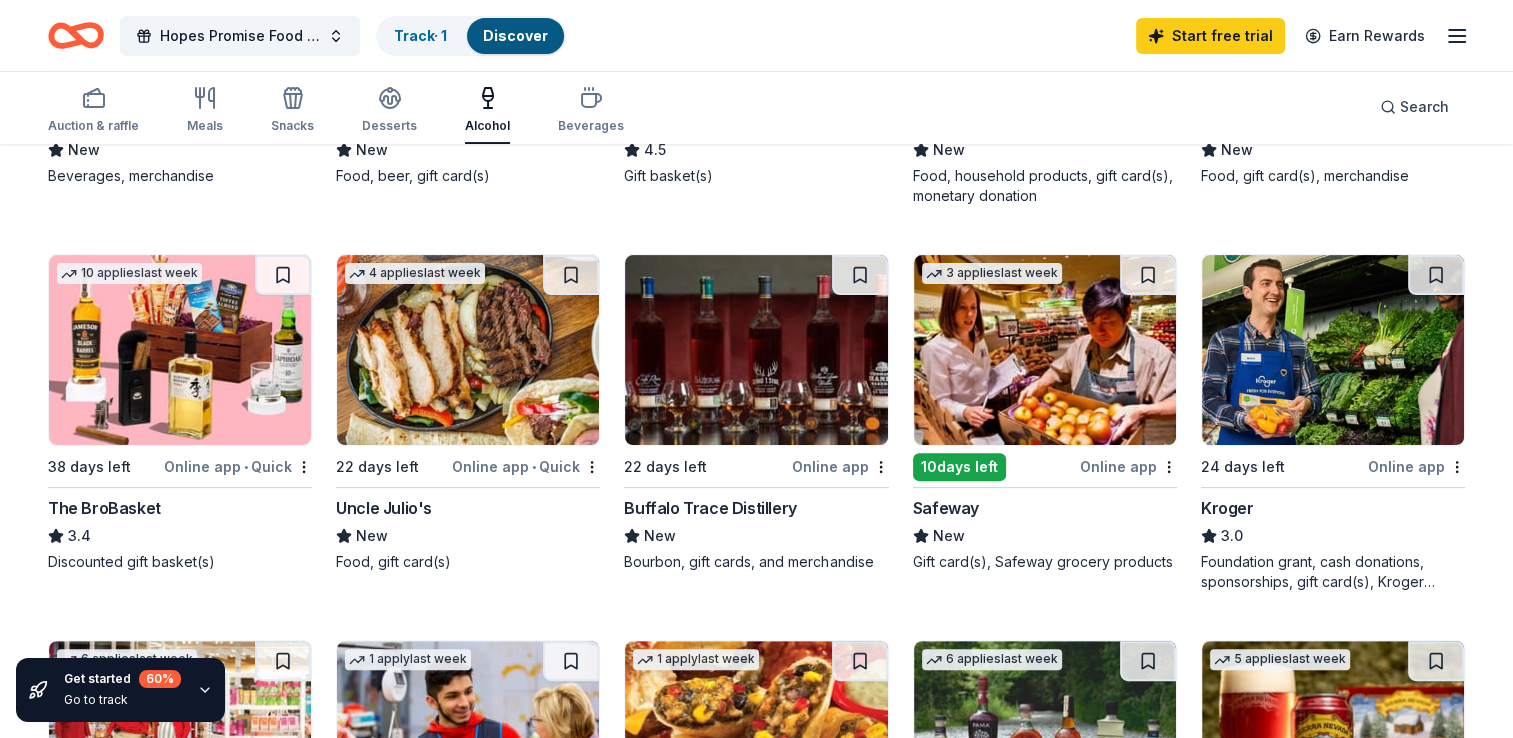 click on "The BroBasket" at bounding box center [104, 508] 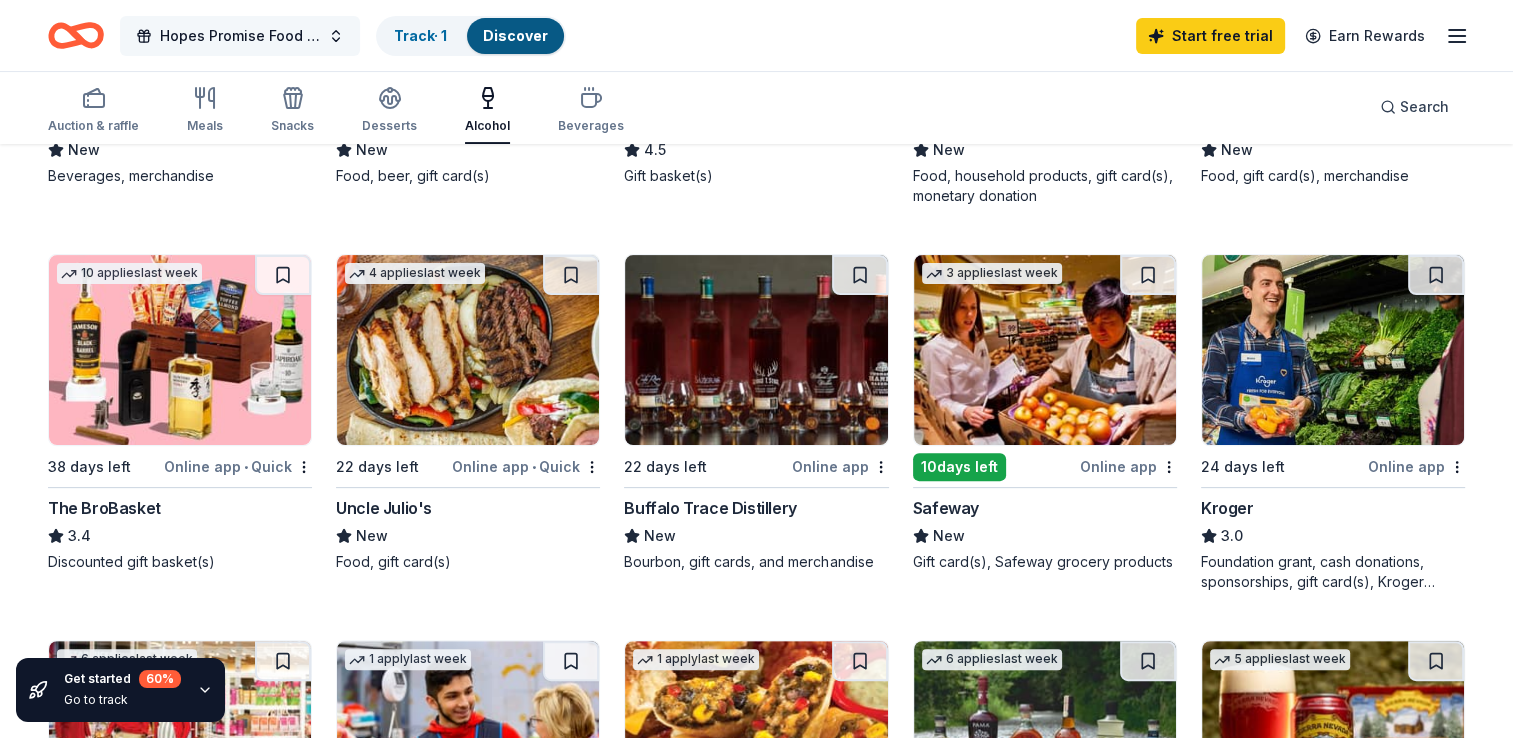 click on "Hopes Promise Food Festival" at bounding box center [240, 36] 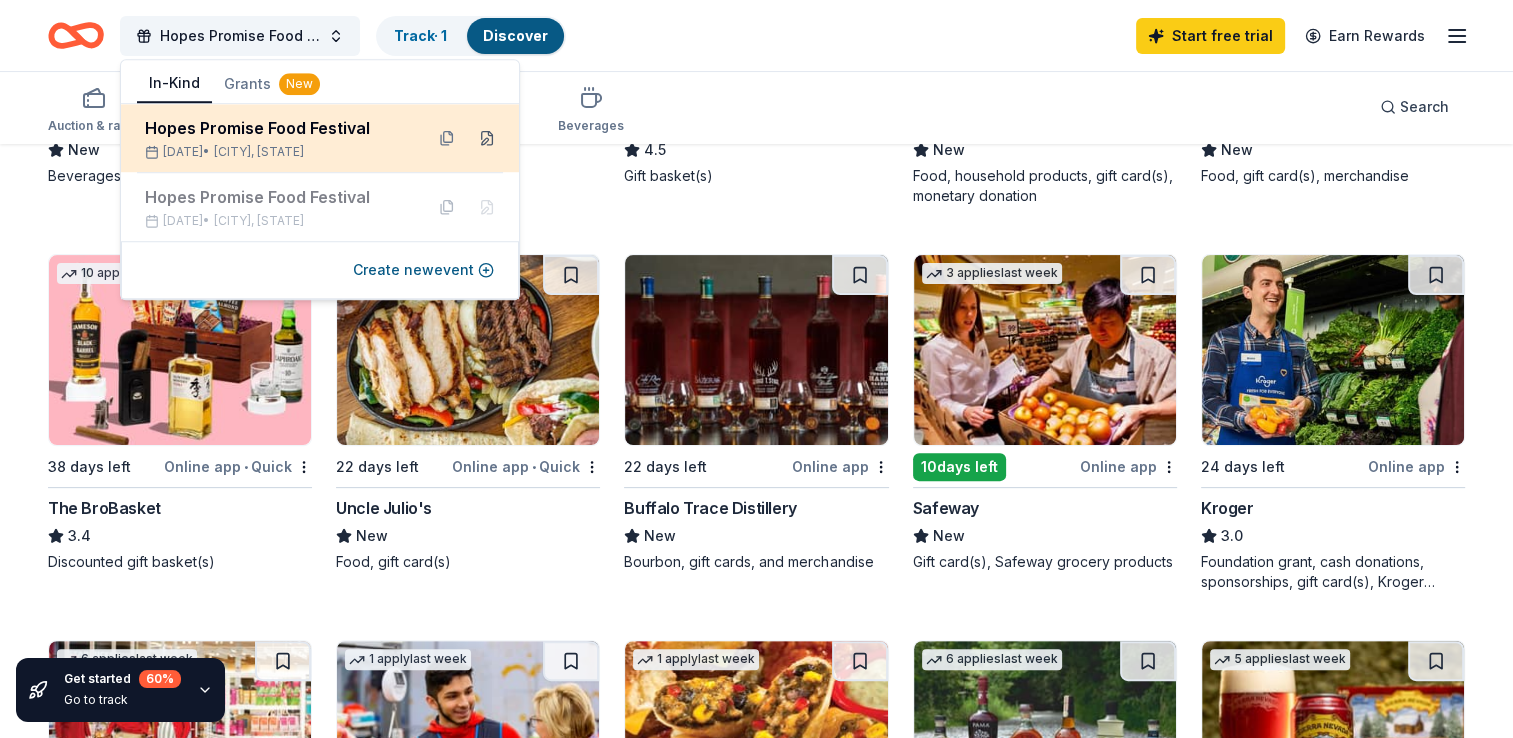 click at bounding box center (487, 138) 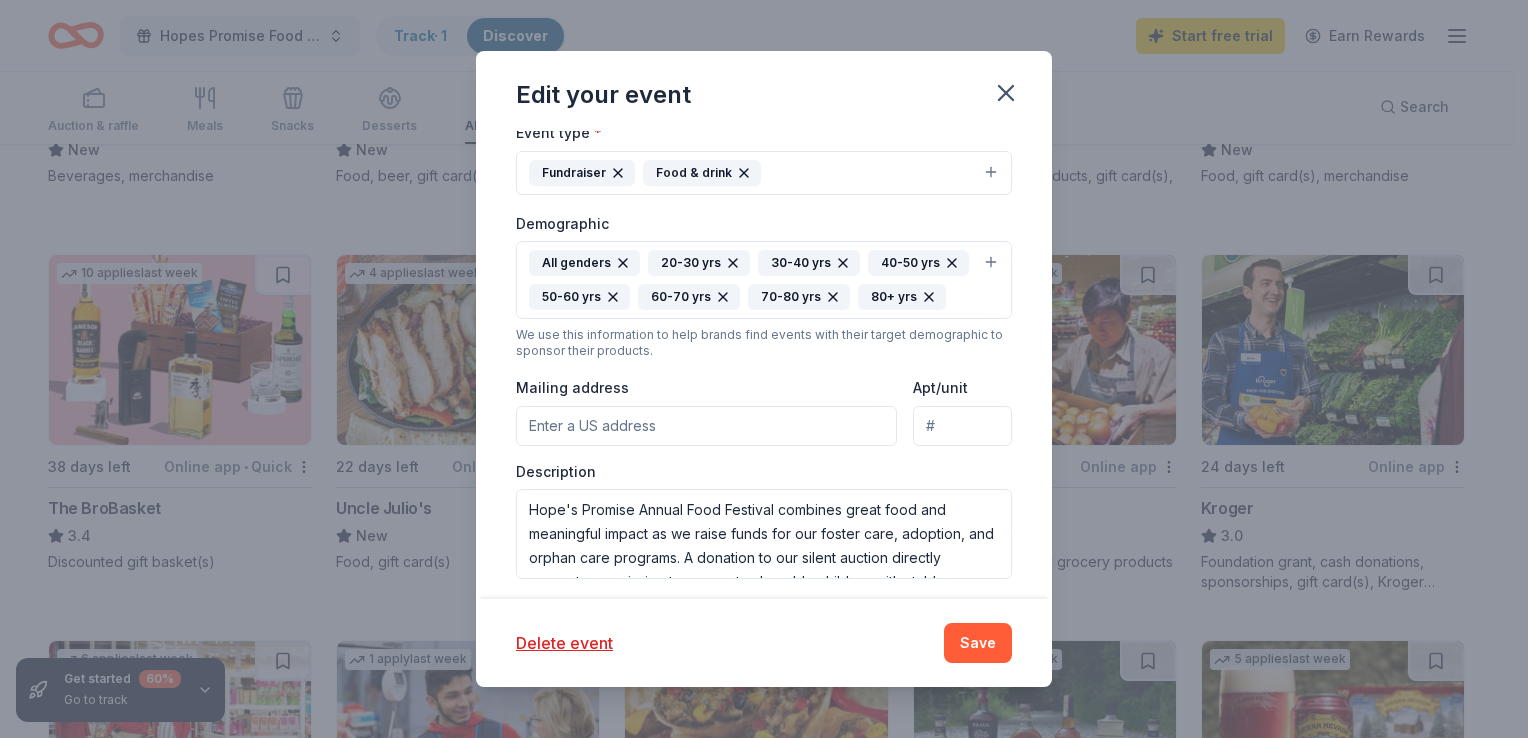 scroll, scrollTop: 400, scrollLeft: 0, axis: vertical 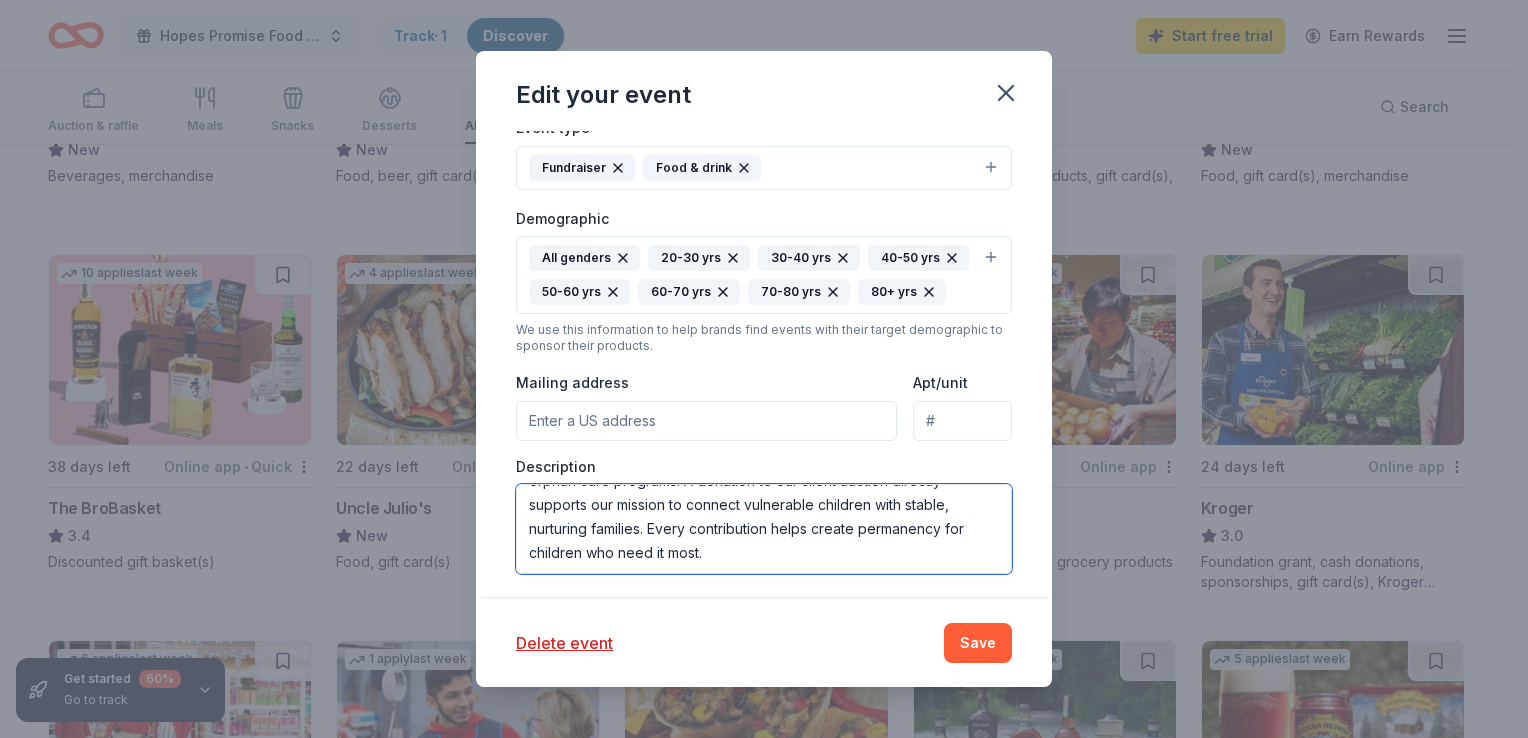 drag, startPoint x: 533, startPoint y: 502, endPoint x: 705, endPoint y: 531, distance: 174.42764 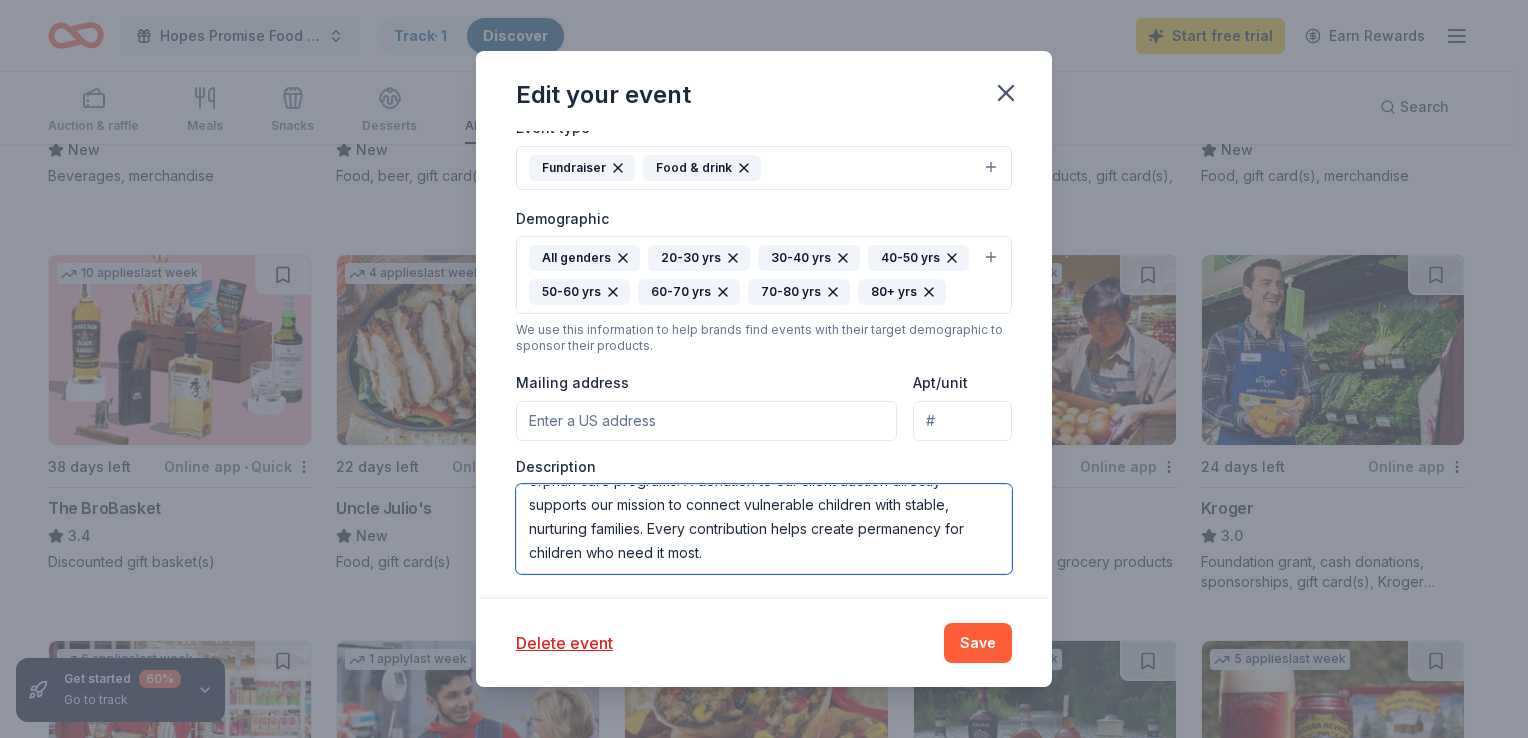 click on "Hope's Promise Annual Food Festival combines great food and meaningful impact as we raise funds for our foster care, adoption, and orphan care programs. A donation to our silent auction directly supports our mission to connect vulnerable children with stable, nurturing families. Every contribution helps create permanency for children who need it most." at bounding box center (764, 529) 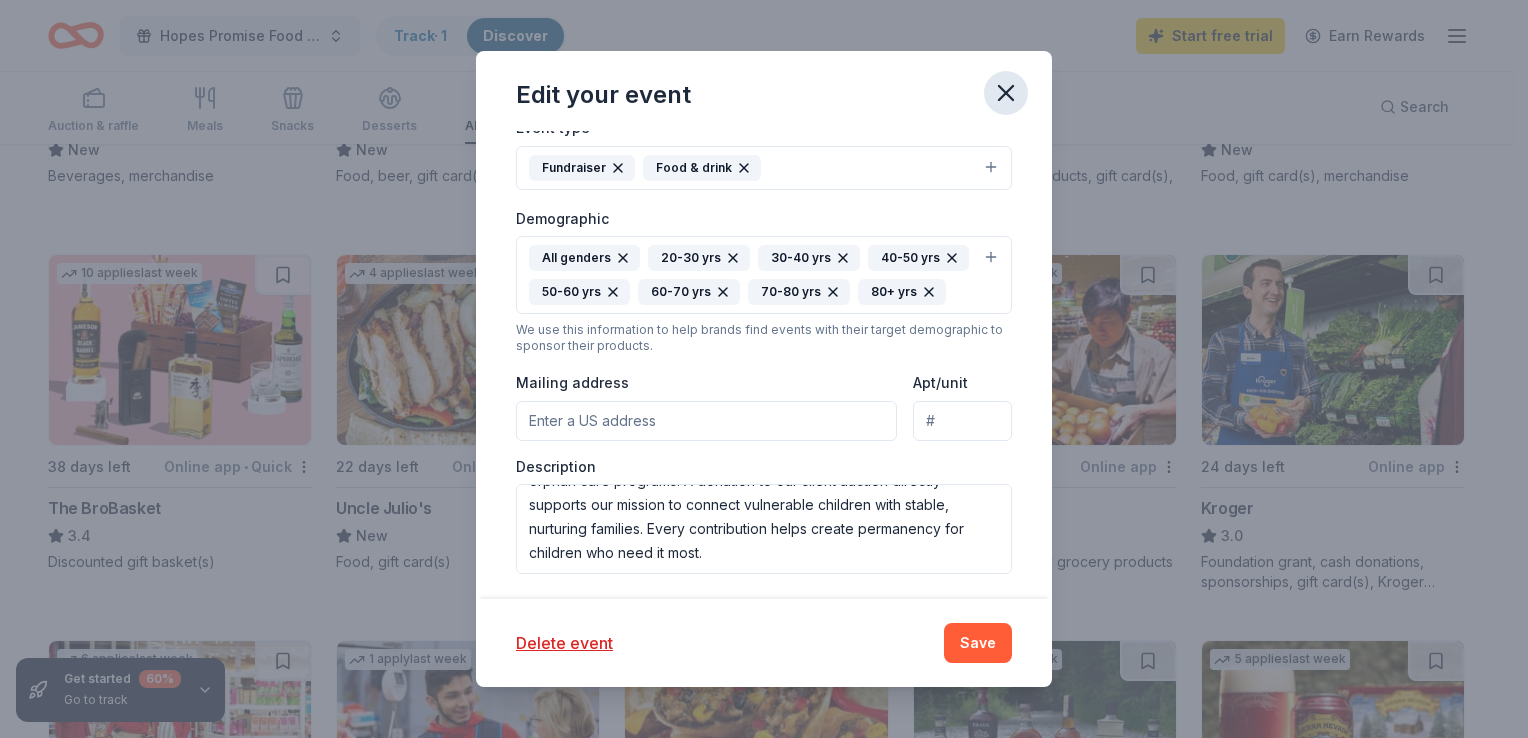 click 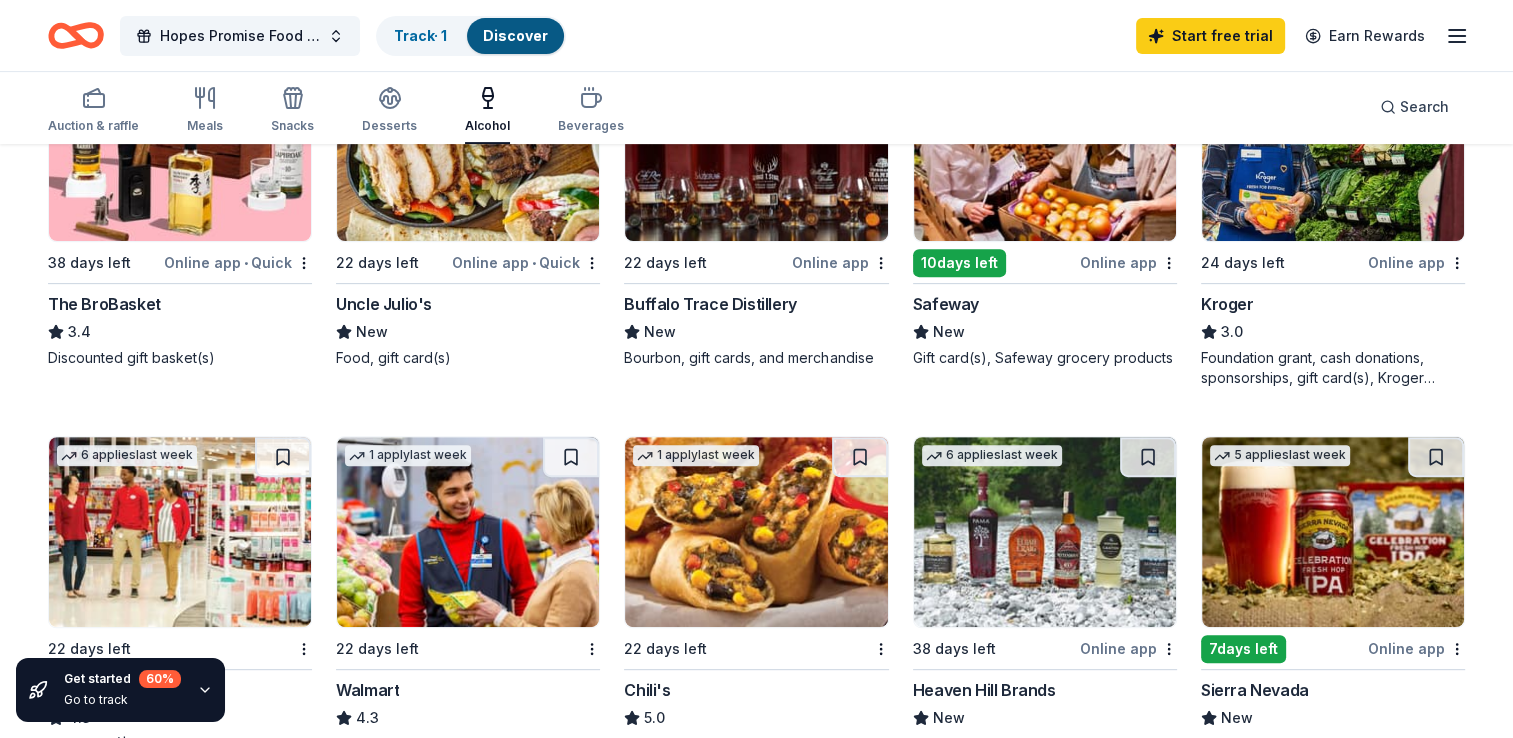 scroll, scrollTop: 700, scrollLeft: 0, axis: vertical 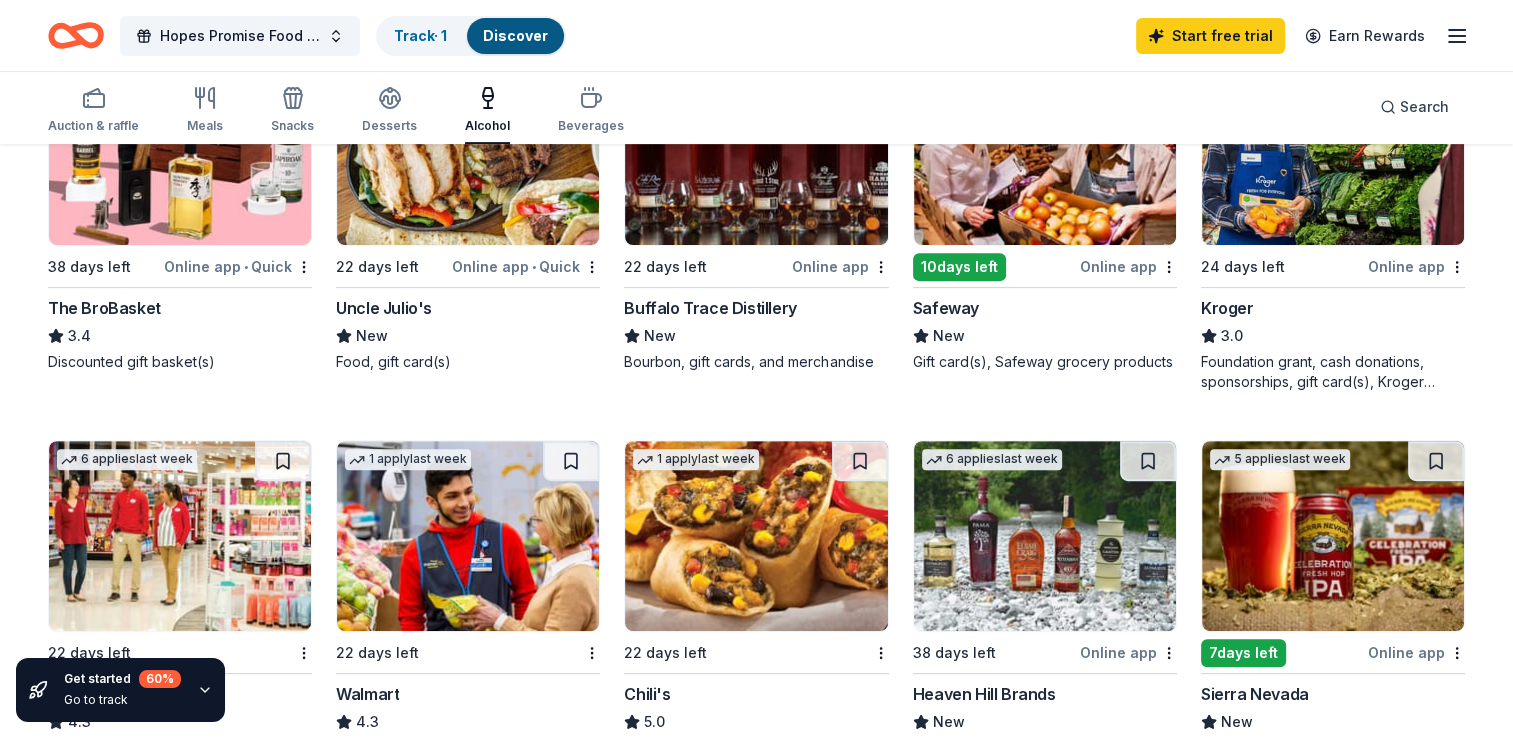 click at bounding box center [1333, 536] 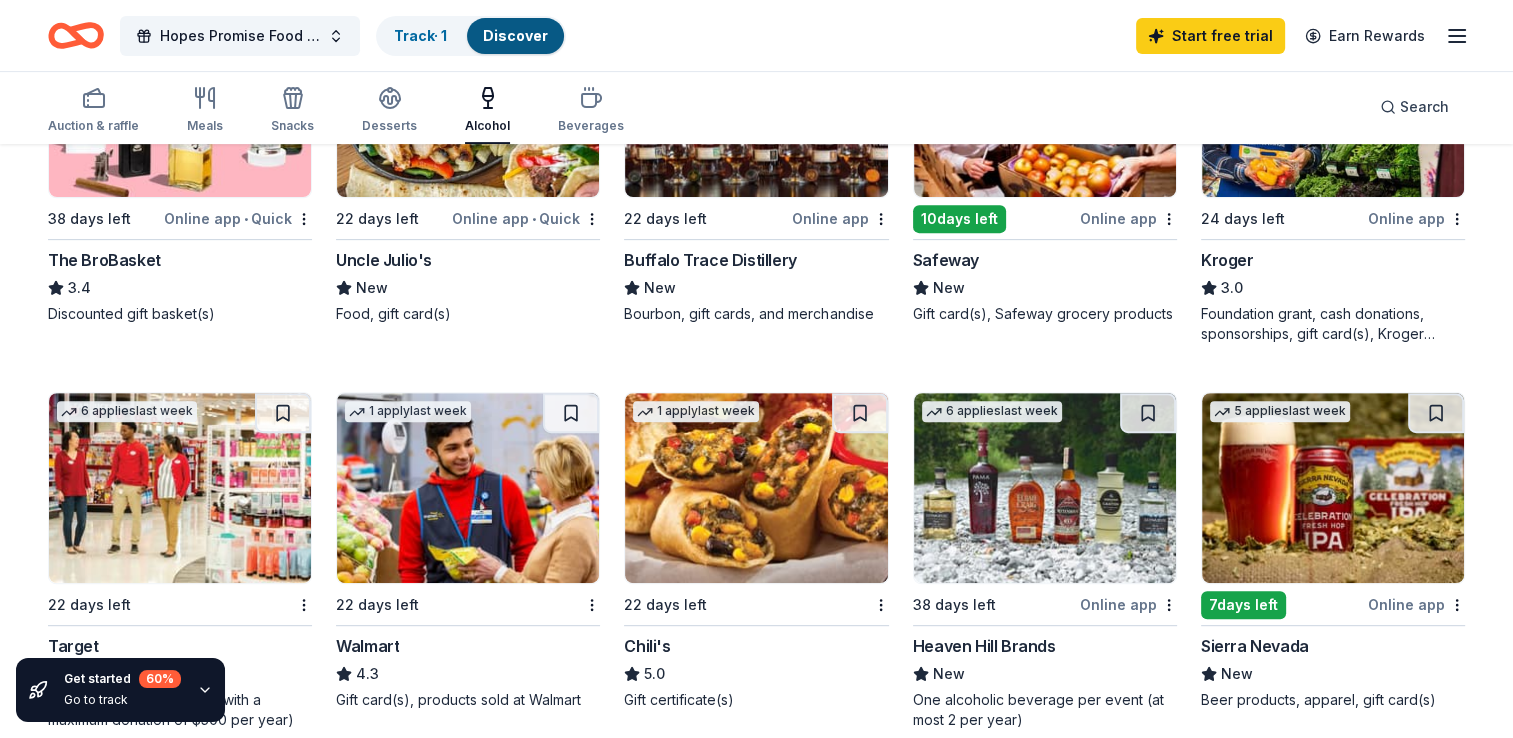 scroll, scrollTop: 700, scrollLeft: 0, axis: vertical 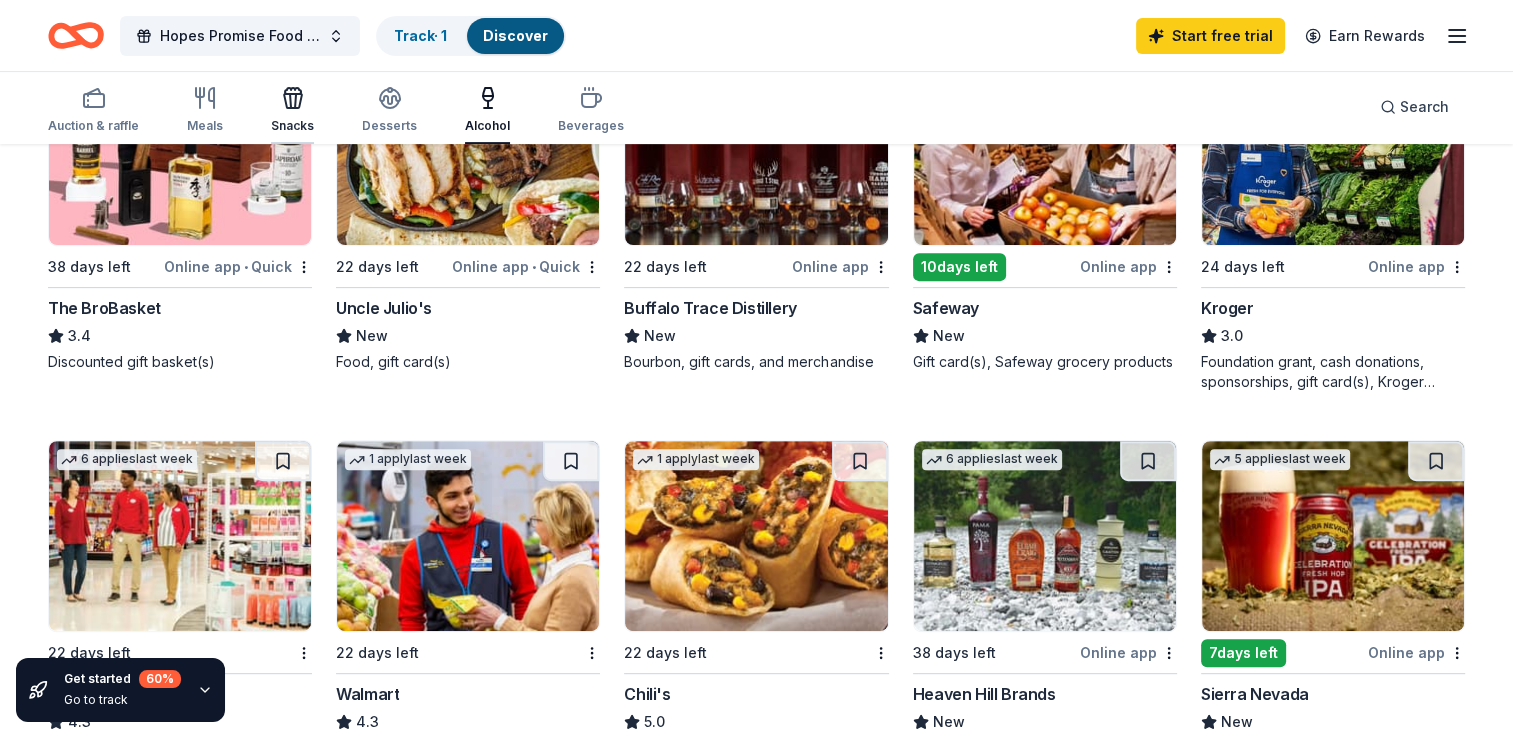 click 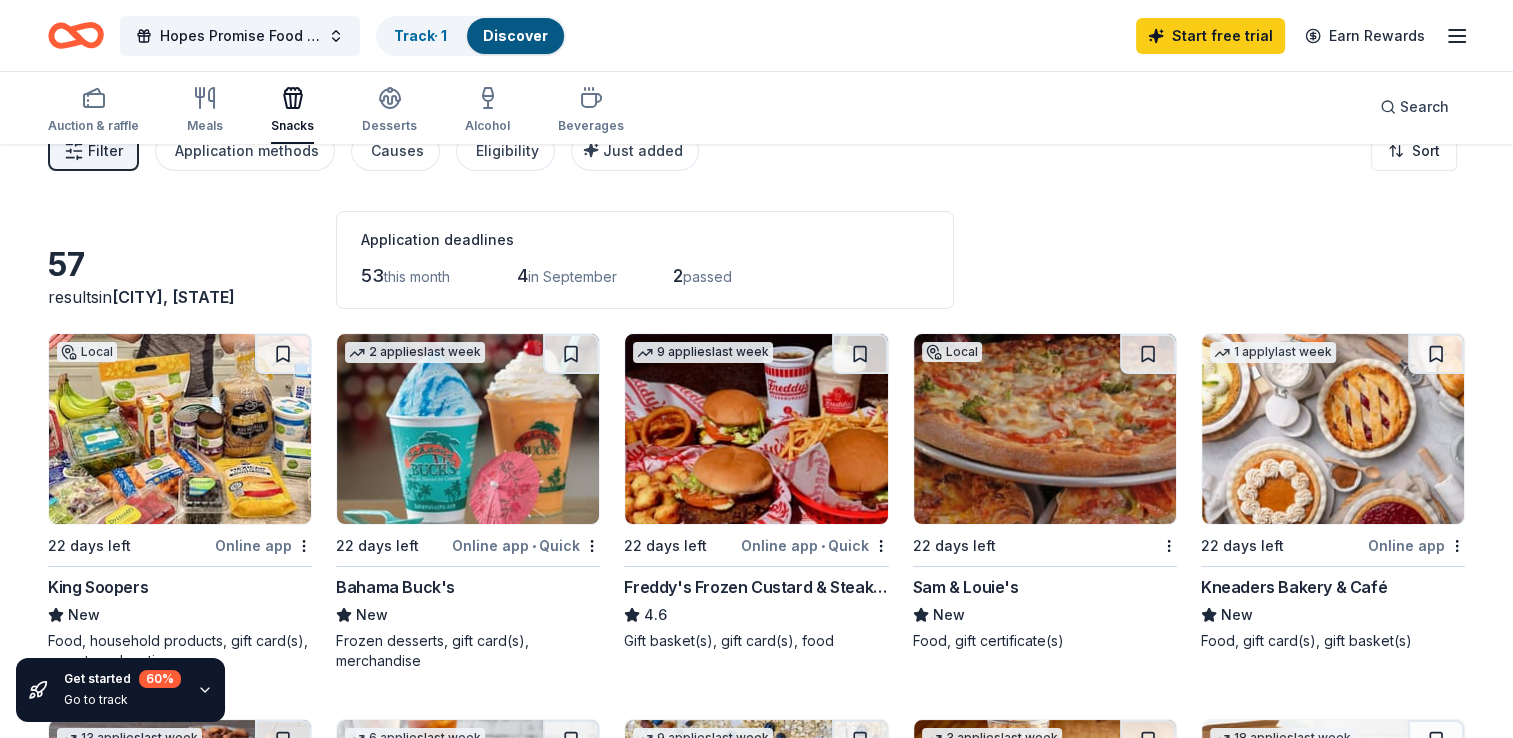 scroll, scrollTop: 0, scrollLeft: 0, axis: both 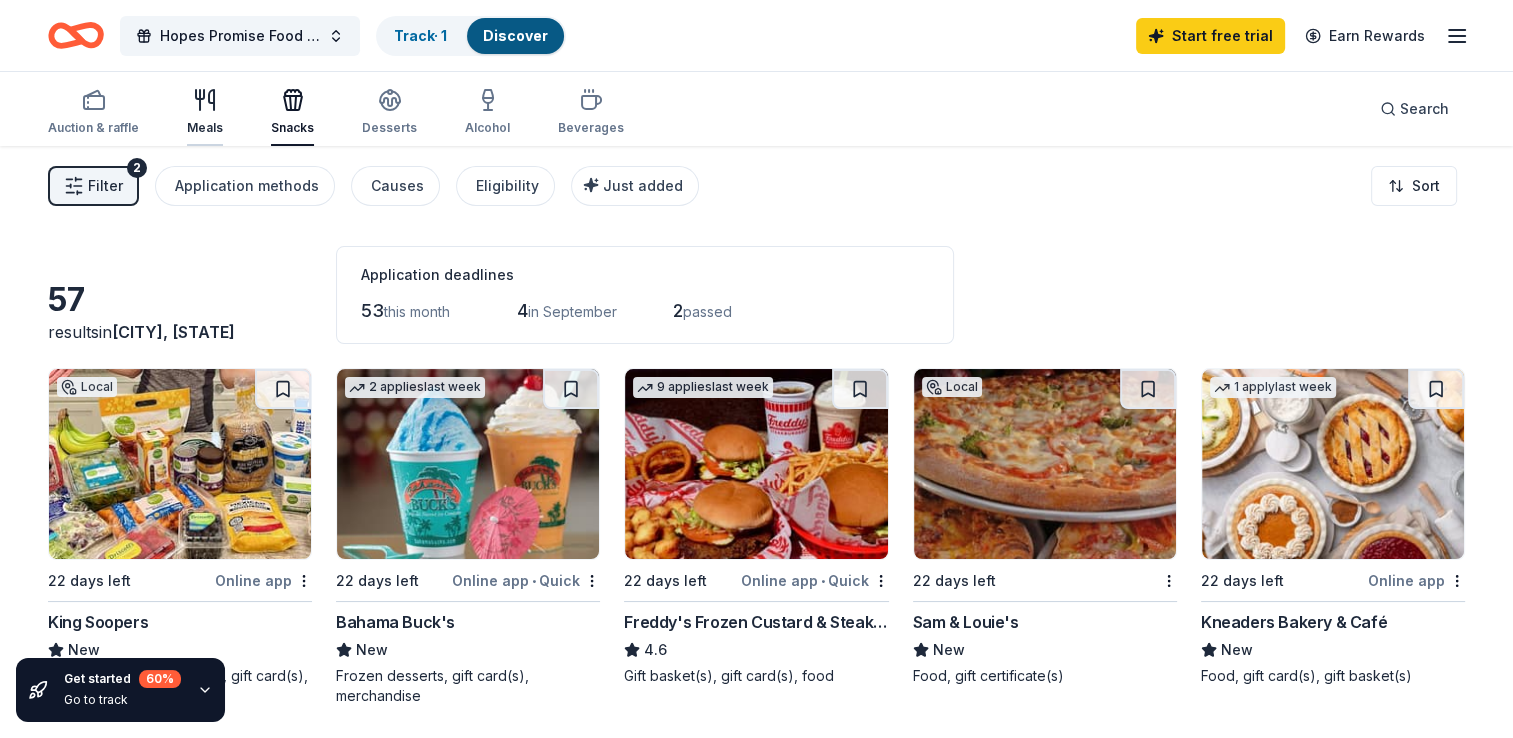 click on "Meals" at bounding box center (205, 128) 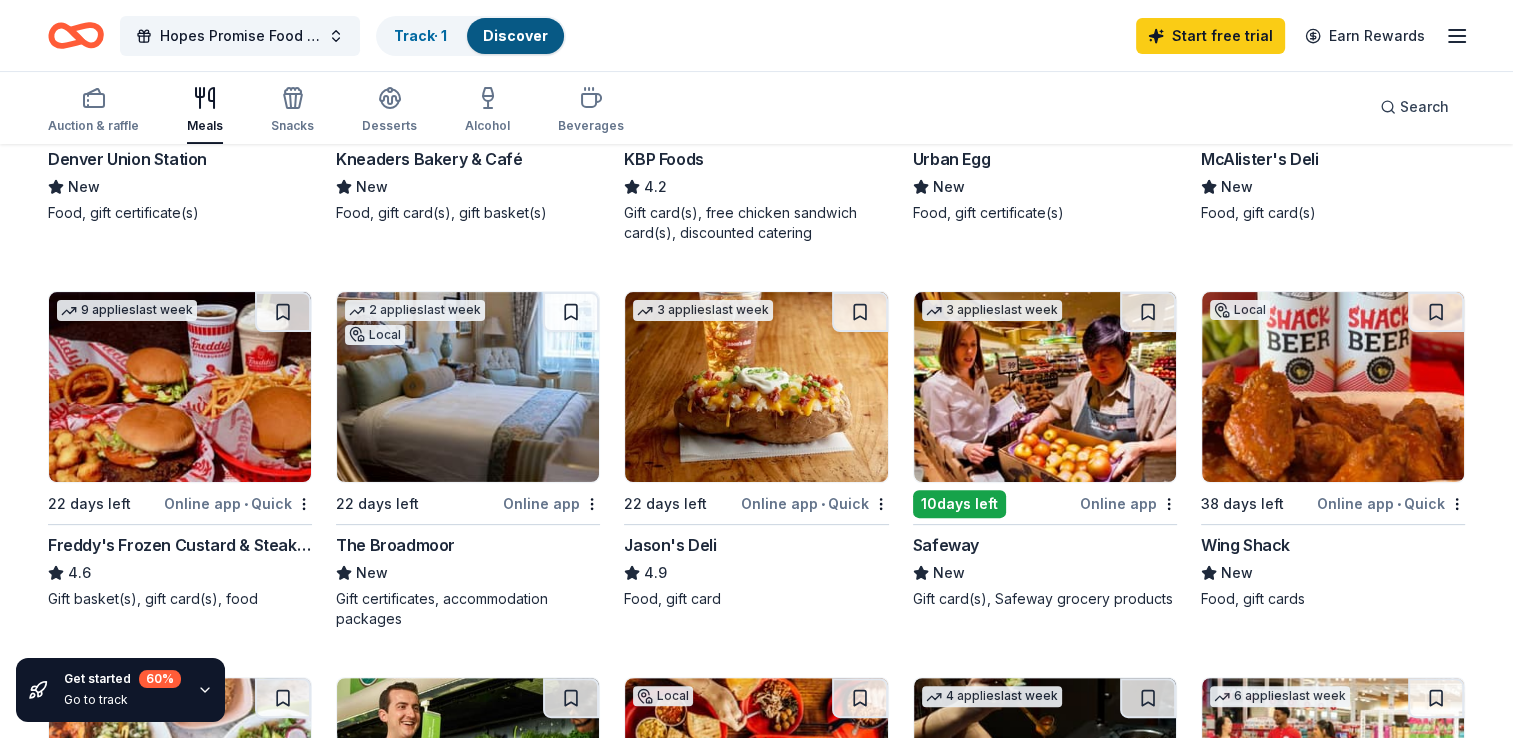 scroll, scrollTop: 500, scrollLeft: 0, axis: vertical 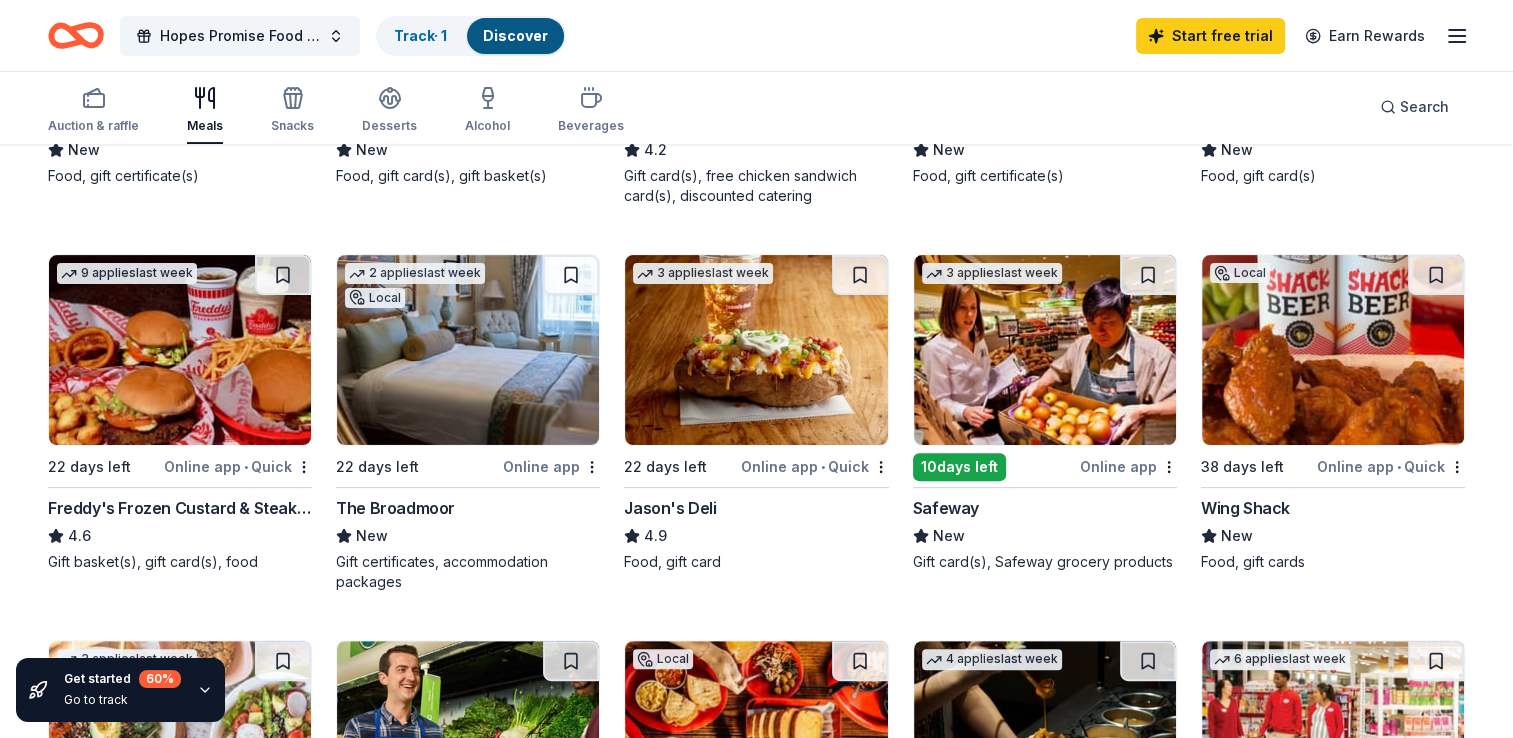 click at bounding box center [468, 350] 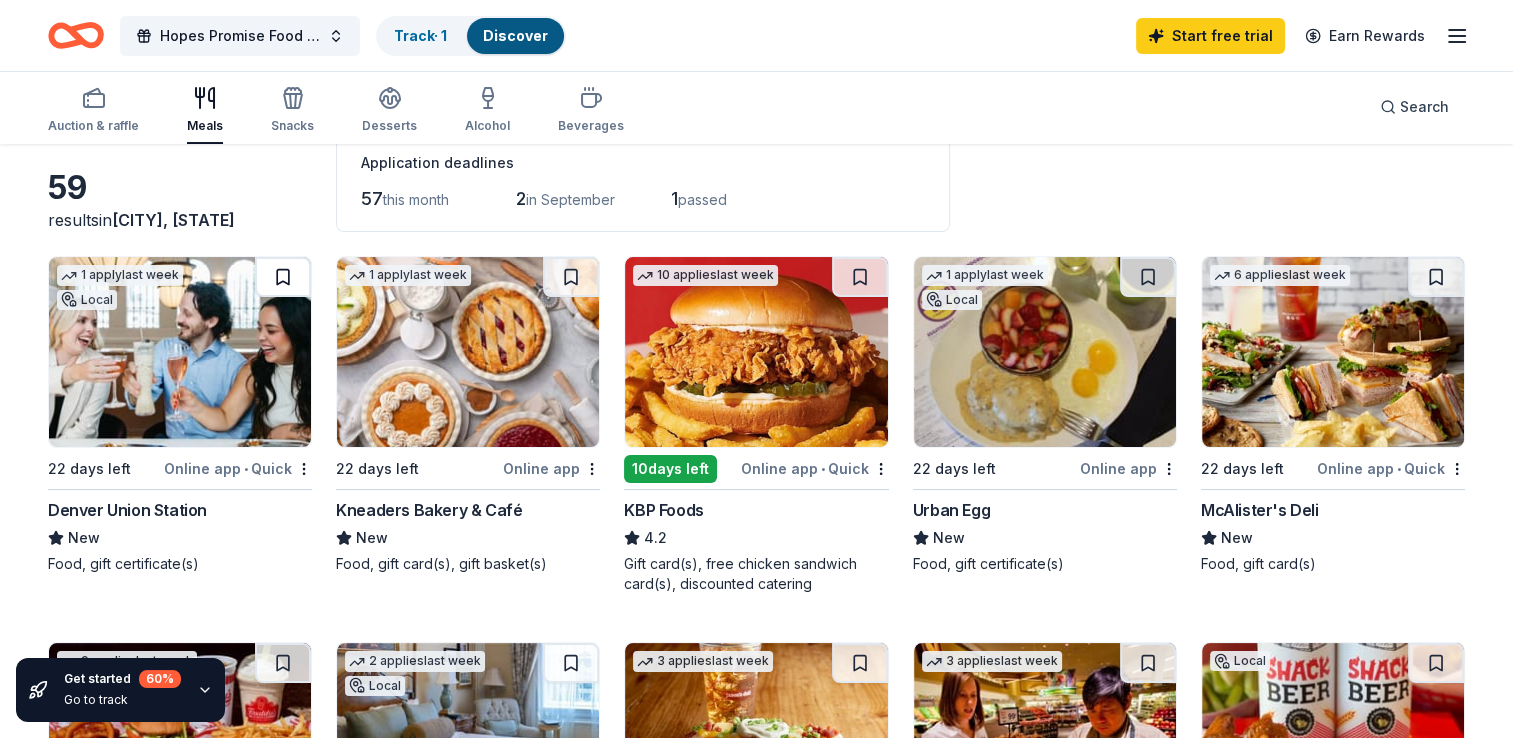 scroll, scrollTop: 100, scrollLeft: 0, axis: vertical 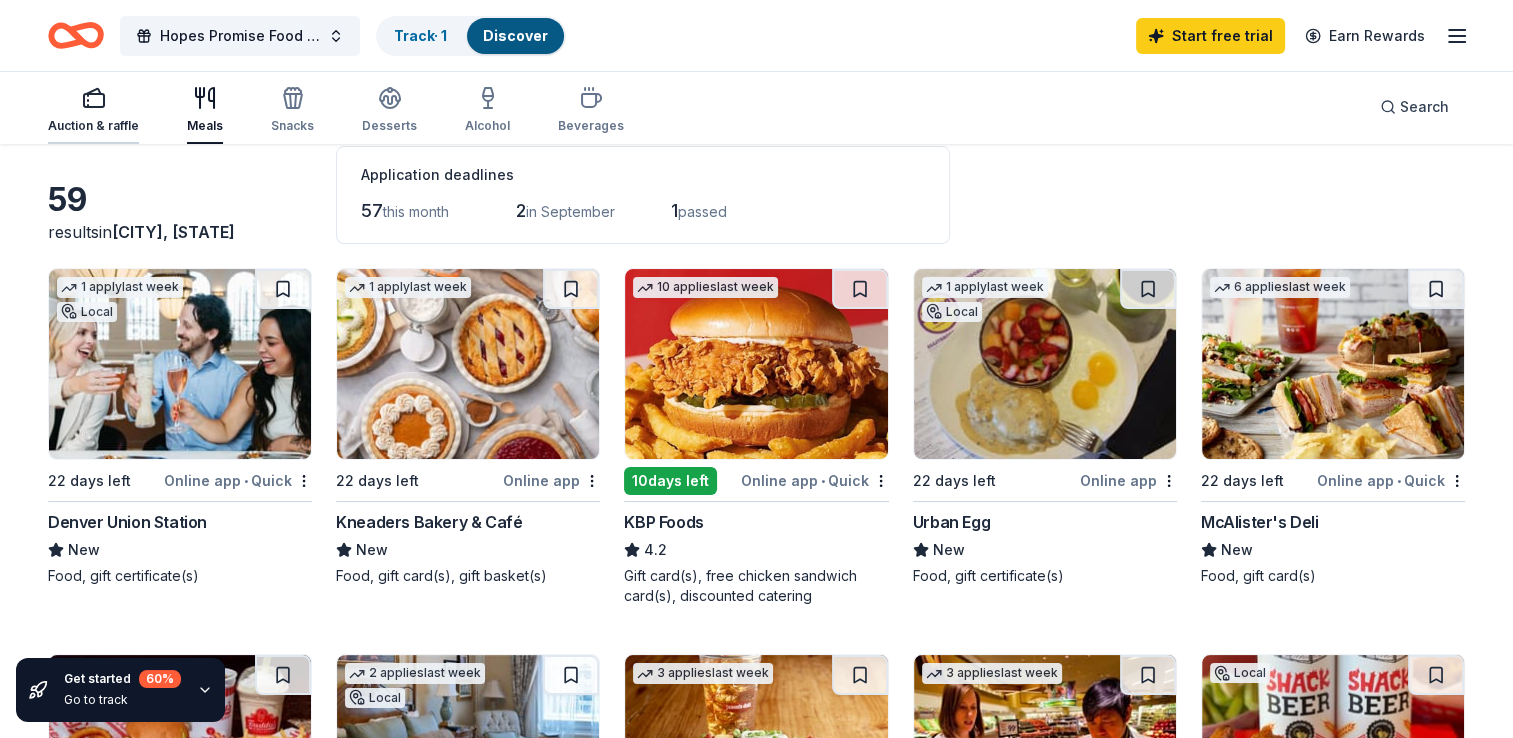 click on "Auction & raffle" at bounding box center (93, 110) 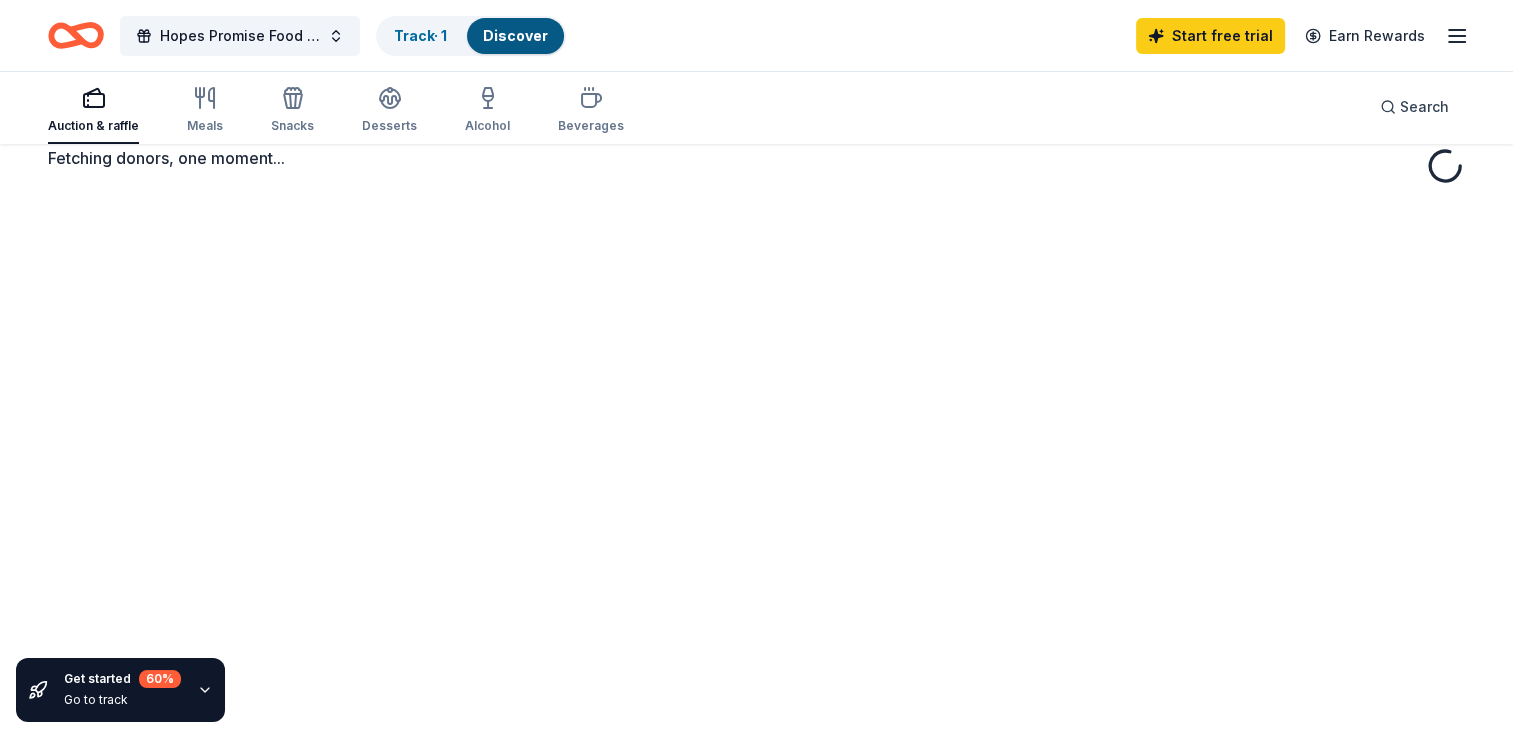 scroll, scrollTop: 0, scrollLeft: 0, axis: both 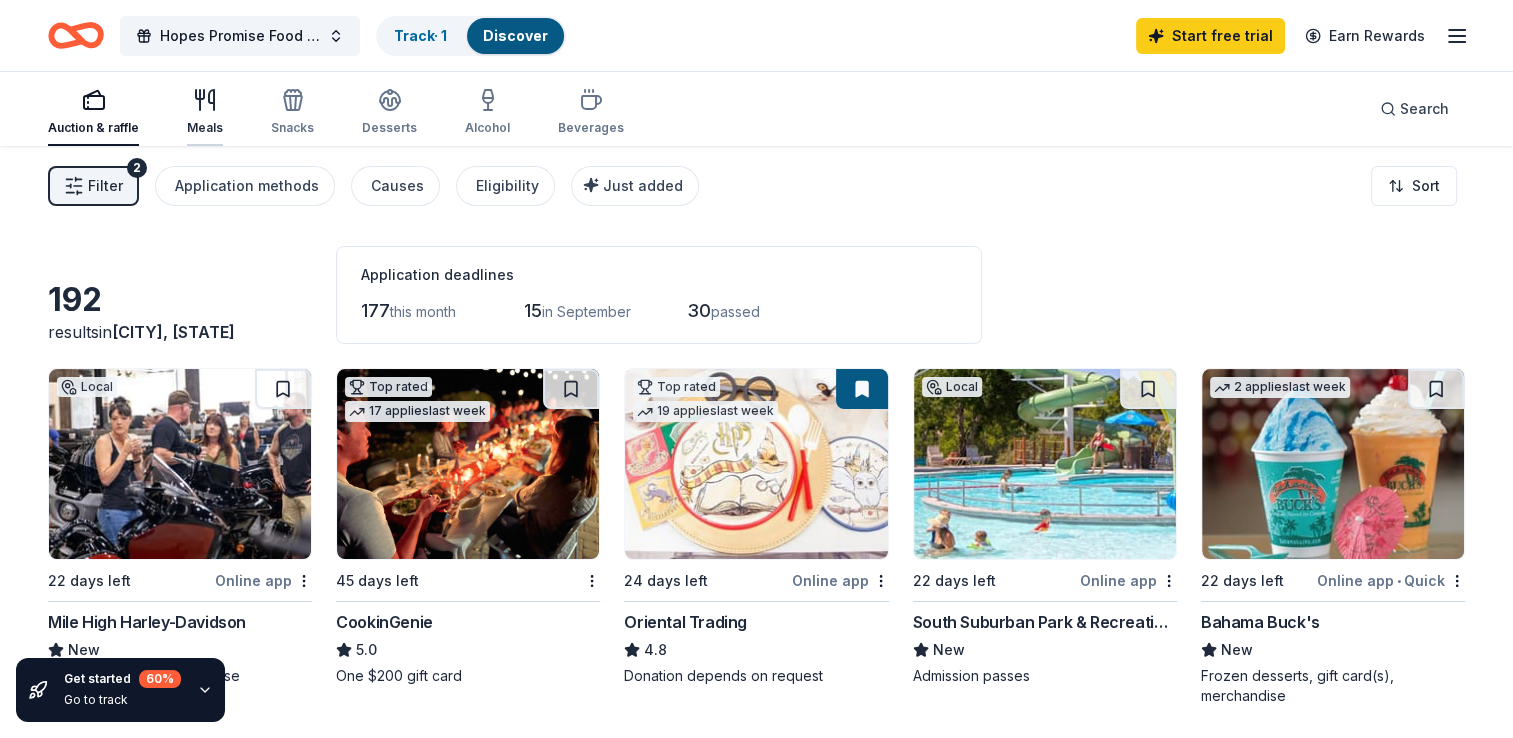 click 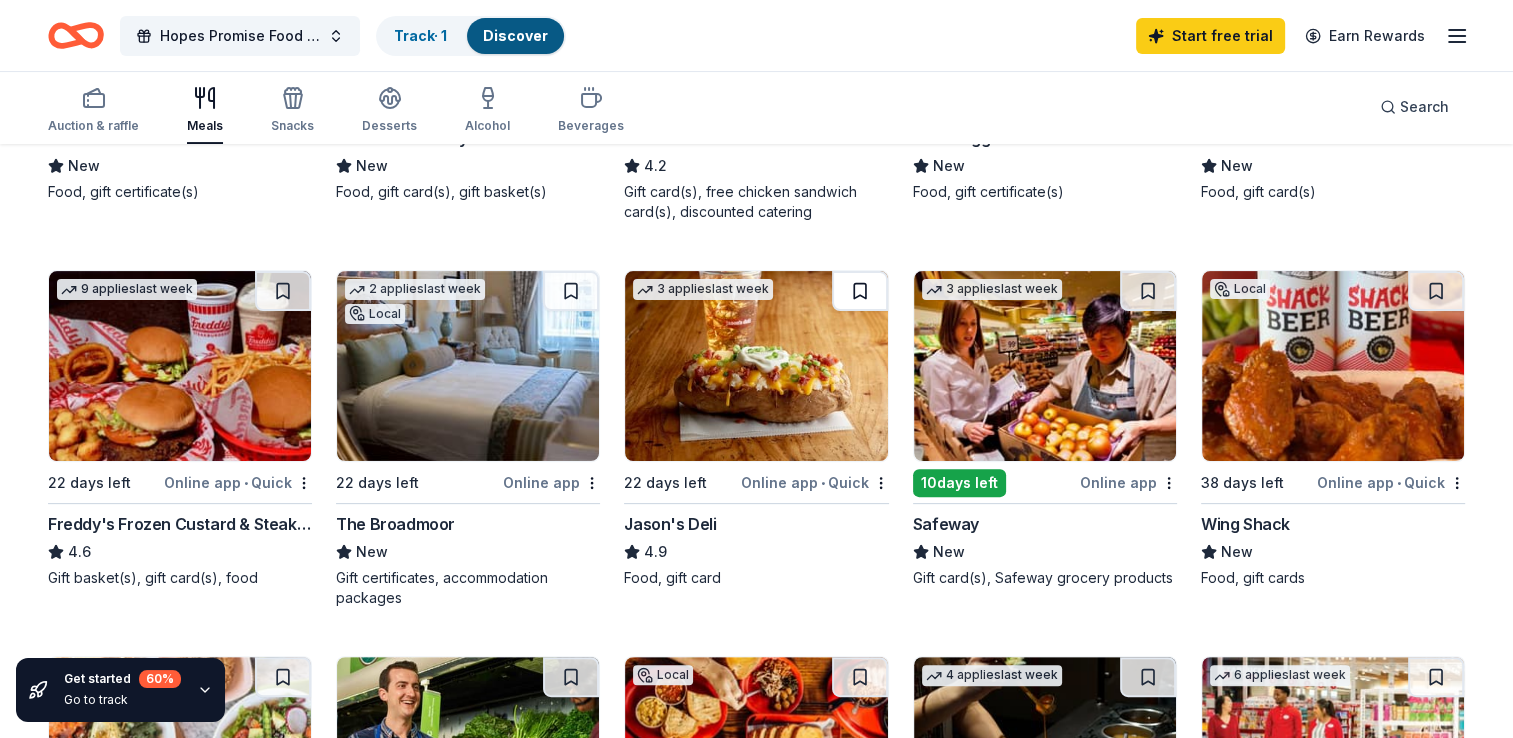 scroll, scrollTop: 0, scrollLeft: 0, axis: both 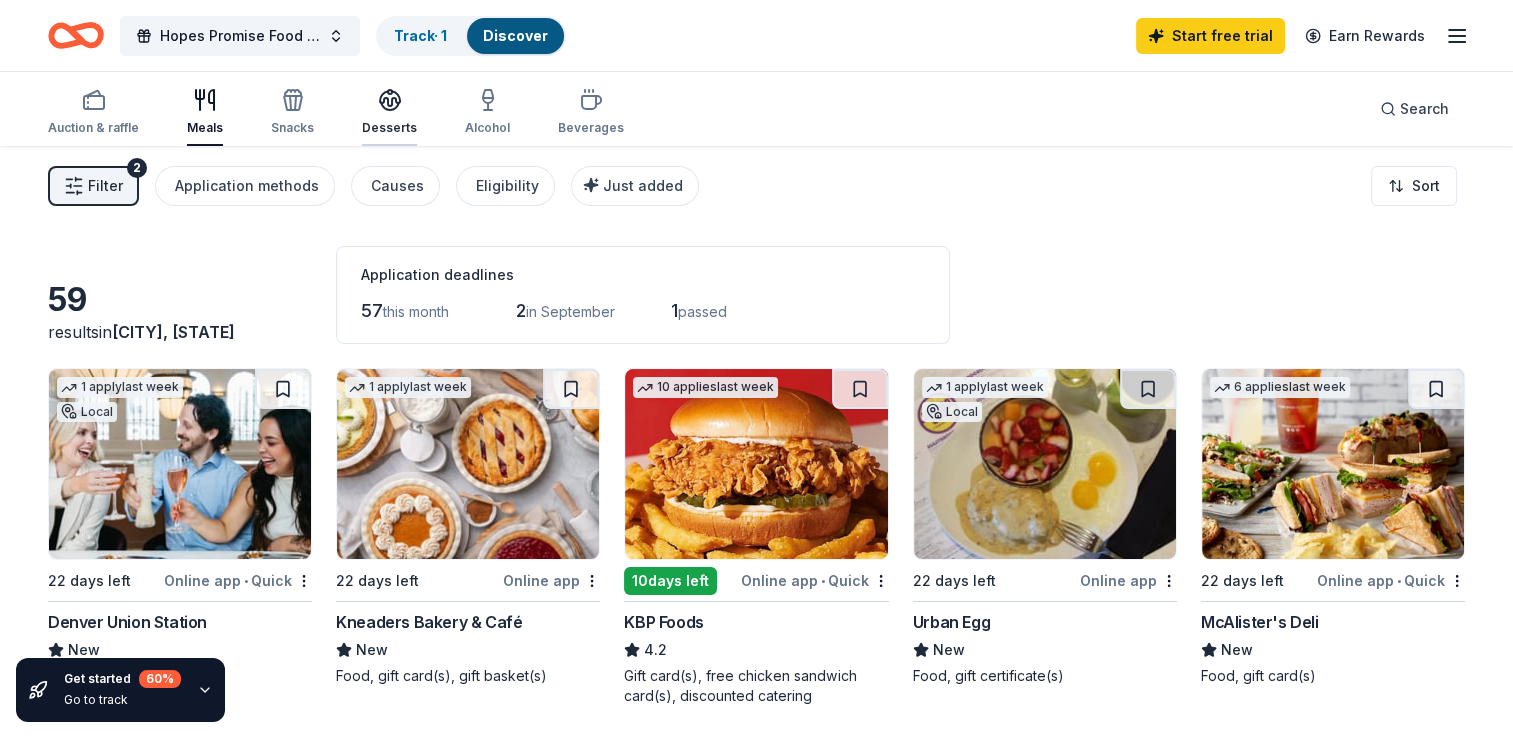 click at bounding box center (389, 100) 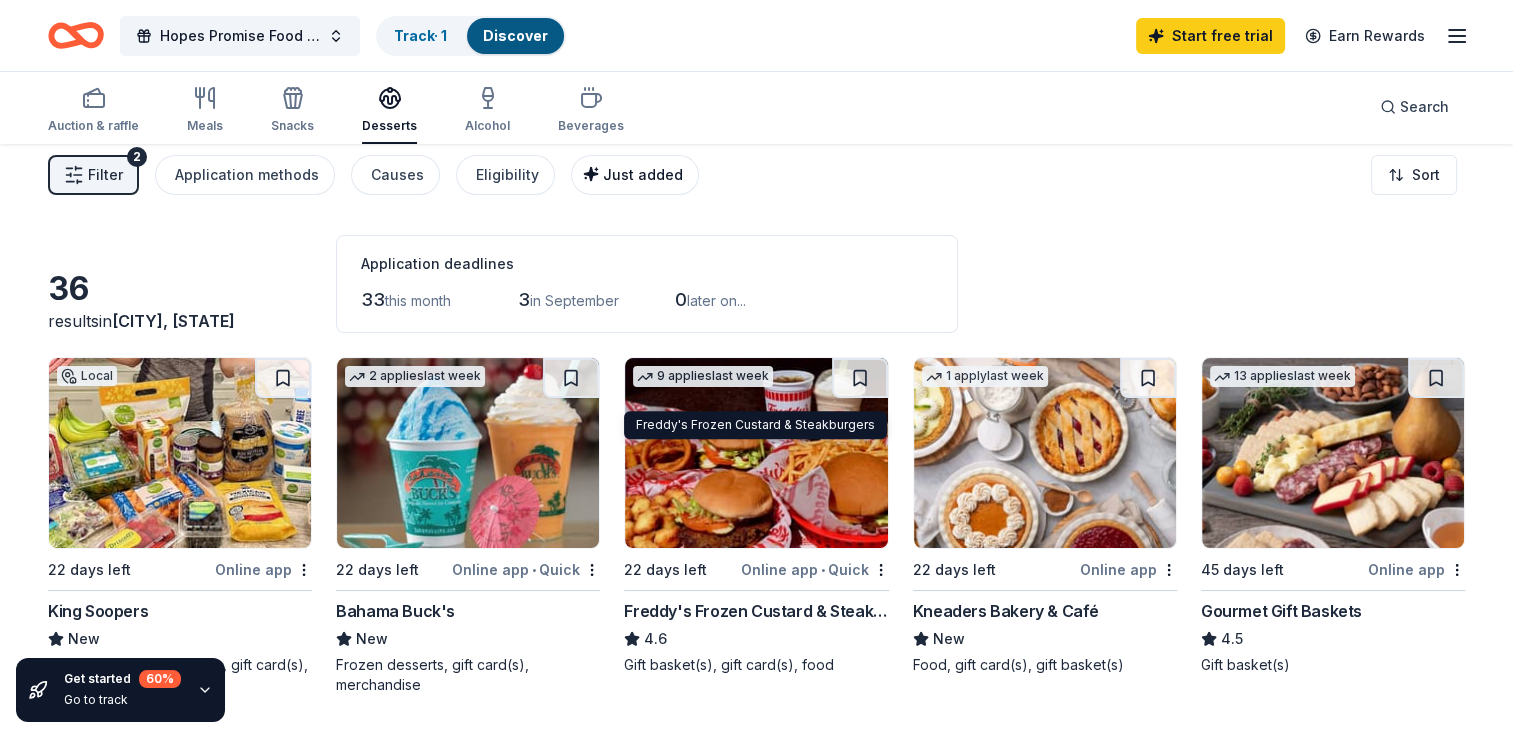 scroll, scrollTop: 0, scrollLeft: 0, axis: both 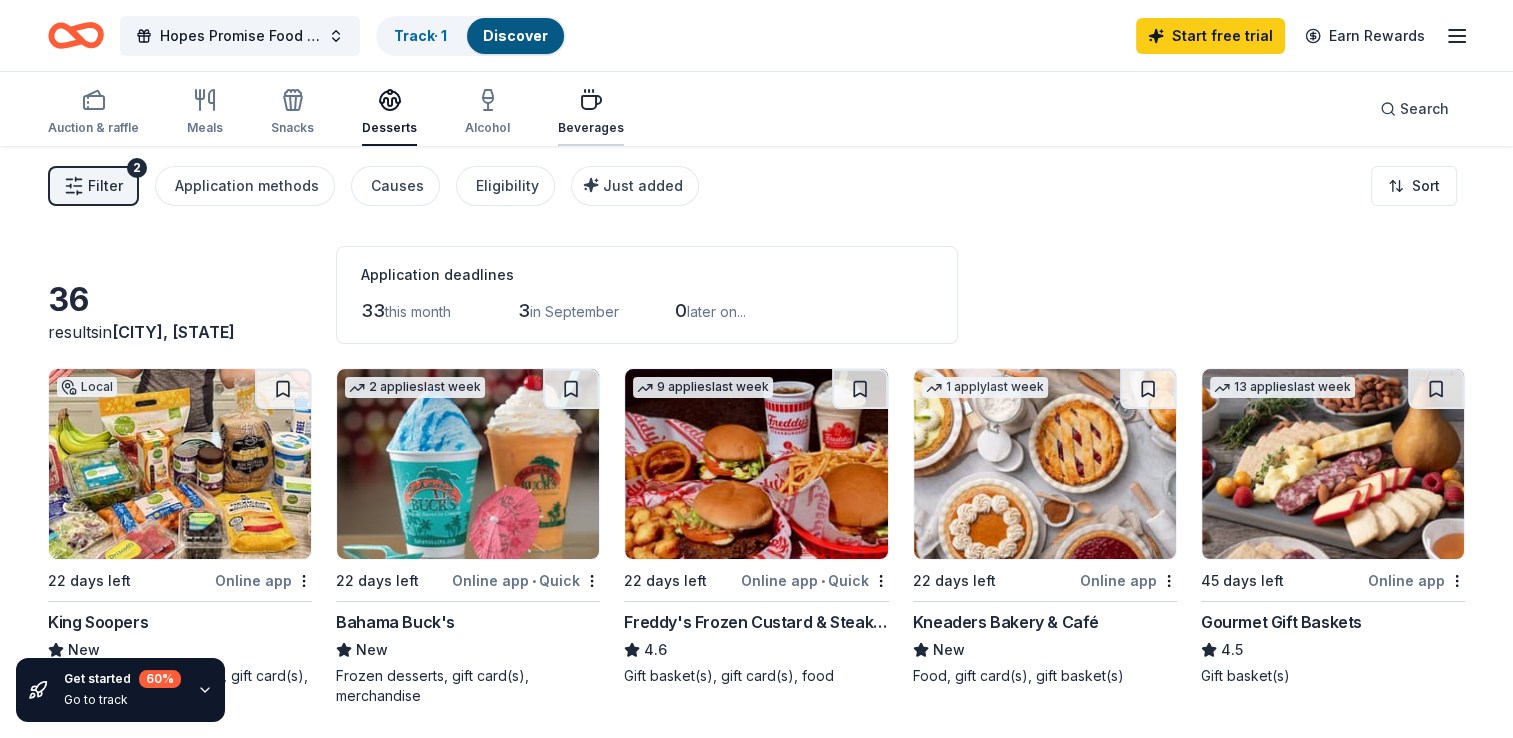 click on "Beverages" at bounding box center [591, 128] 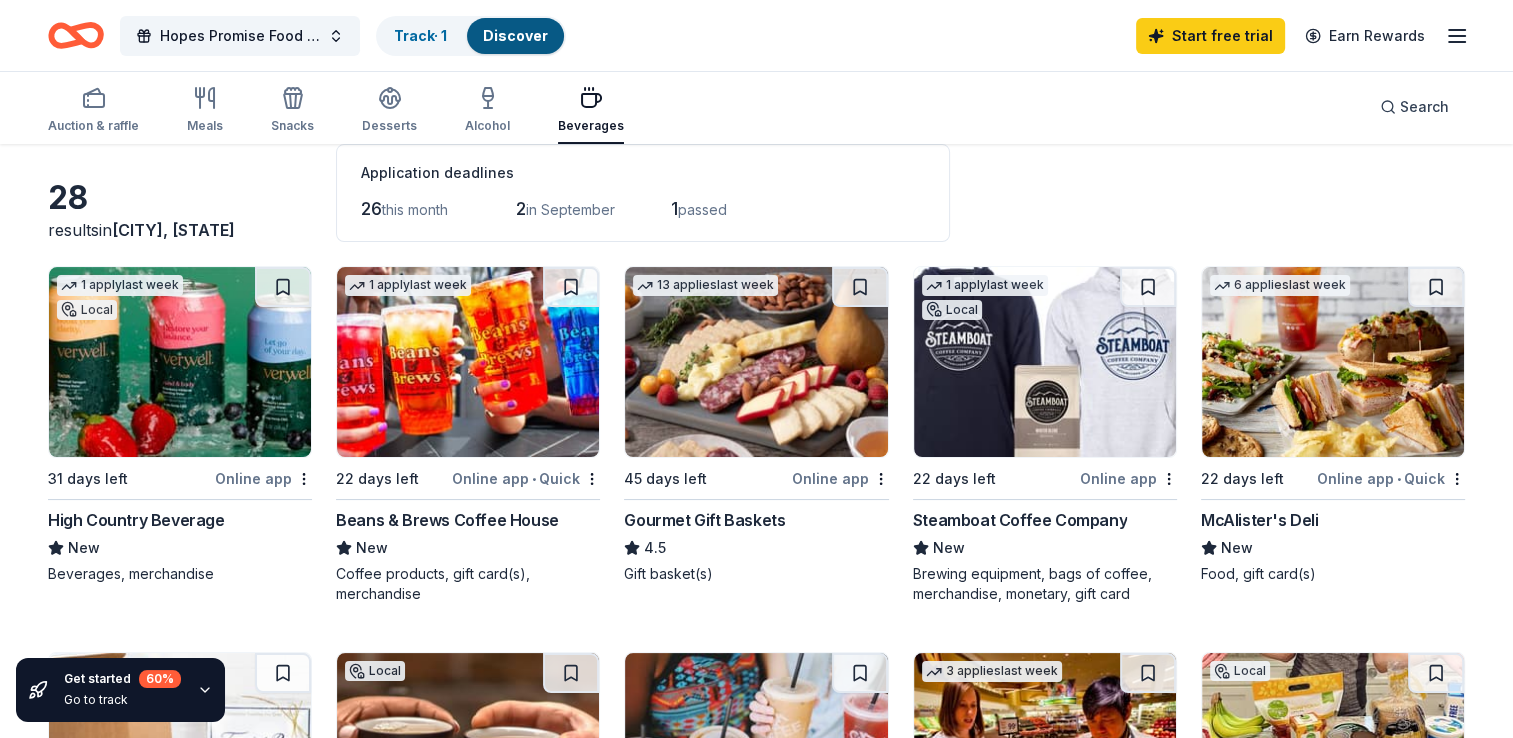 scroll, scrollTop: 0, scrollLeft: 0, axis: both 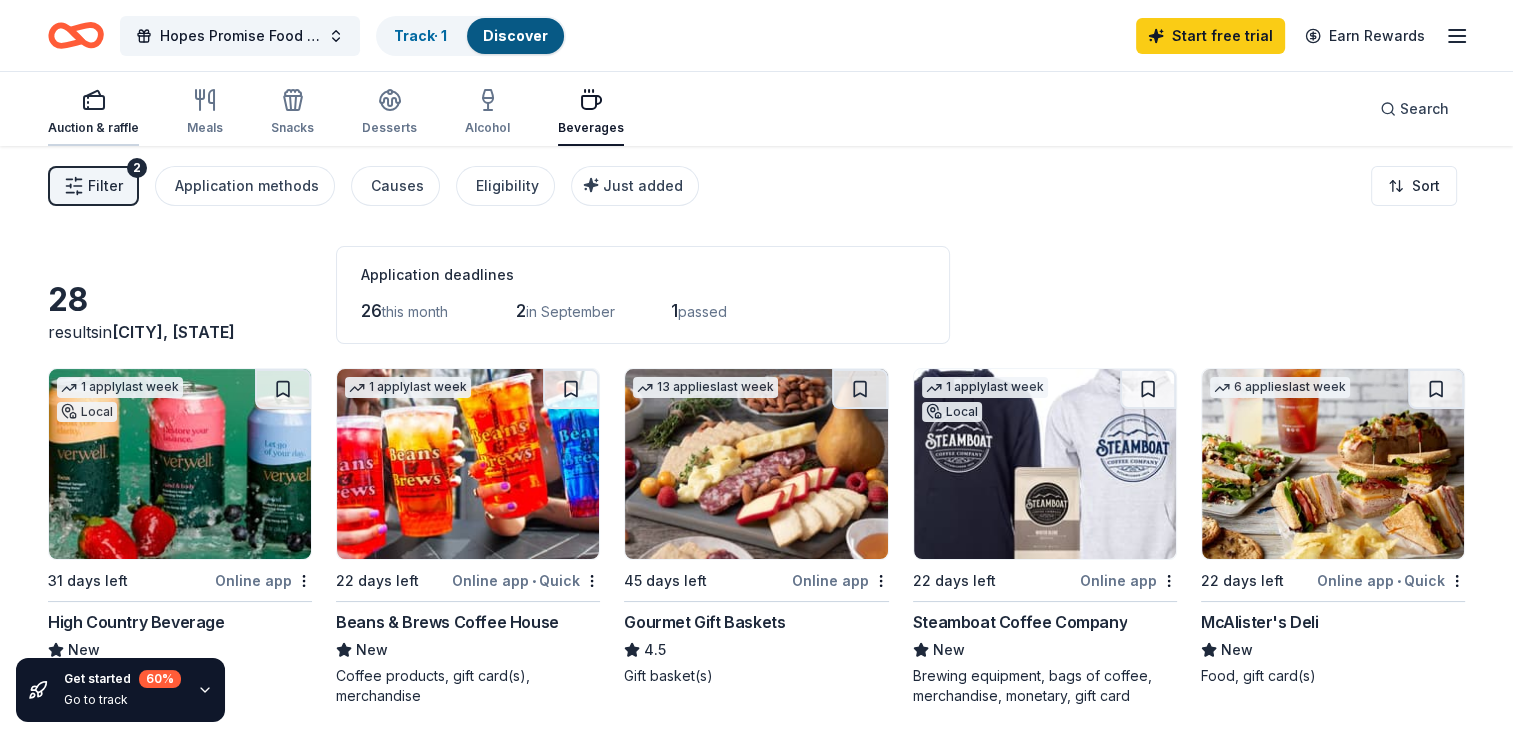 click 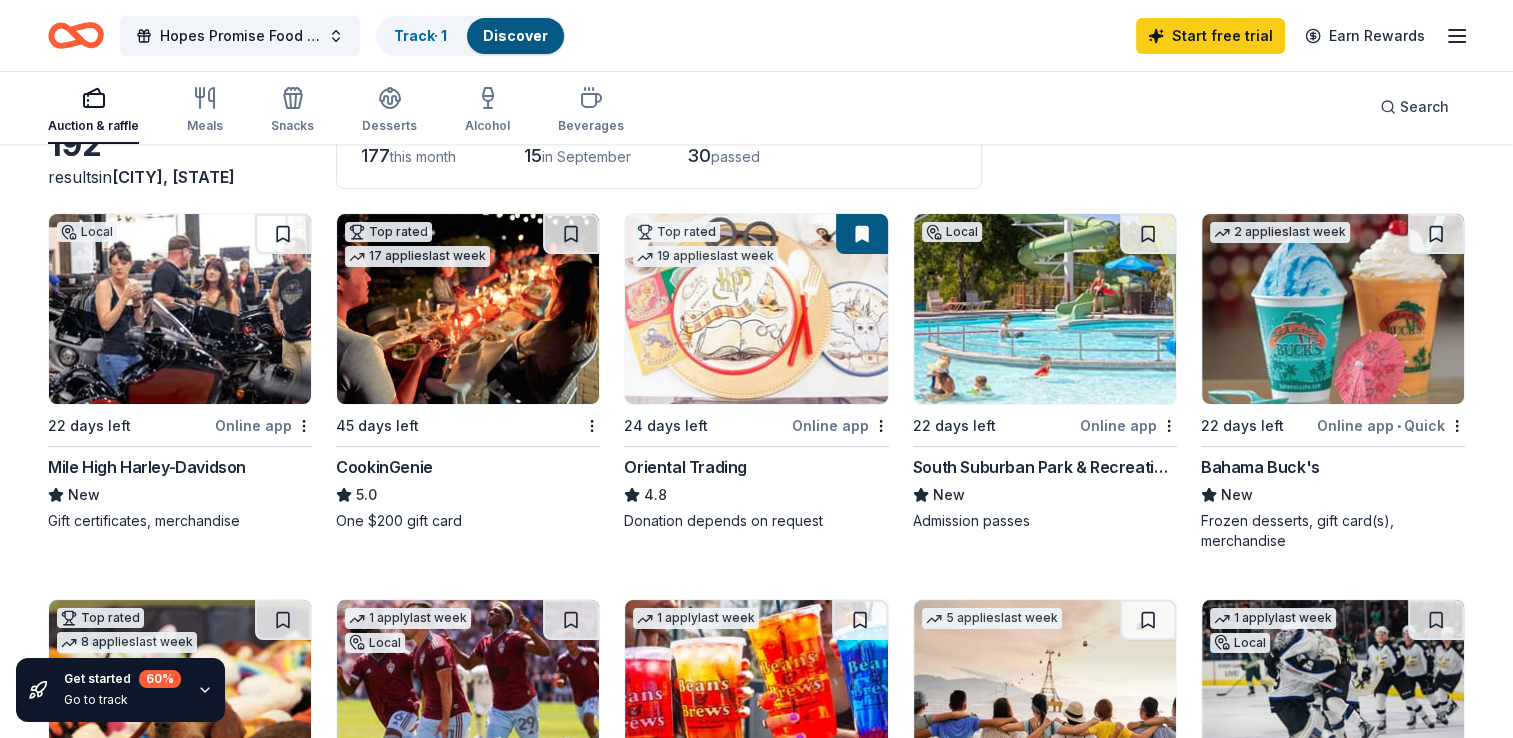 scroll, scrollTop: 200, scrollLeft: 0, axis: vertical 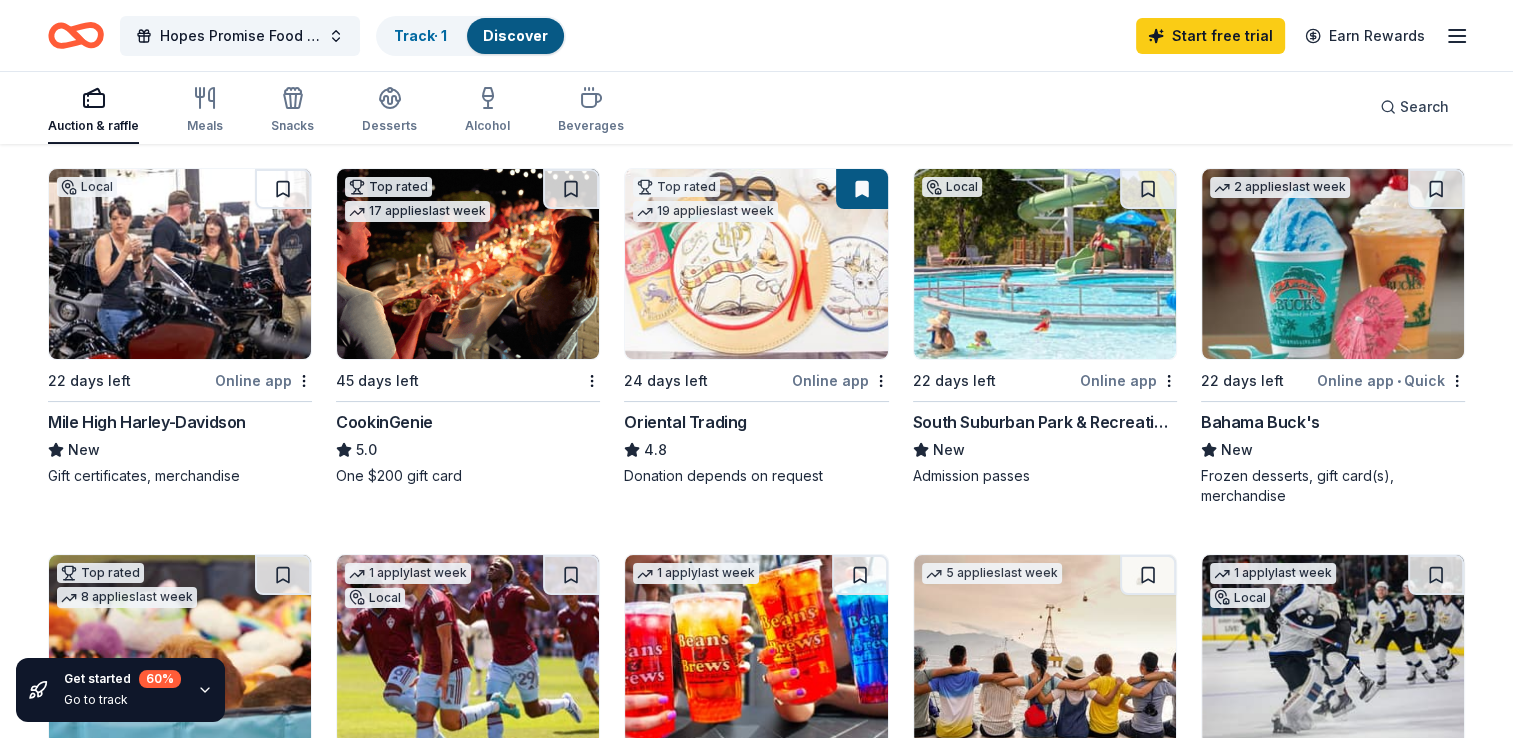 click at bounding box center (180, 264) 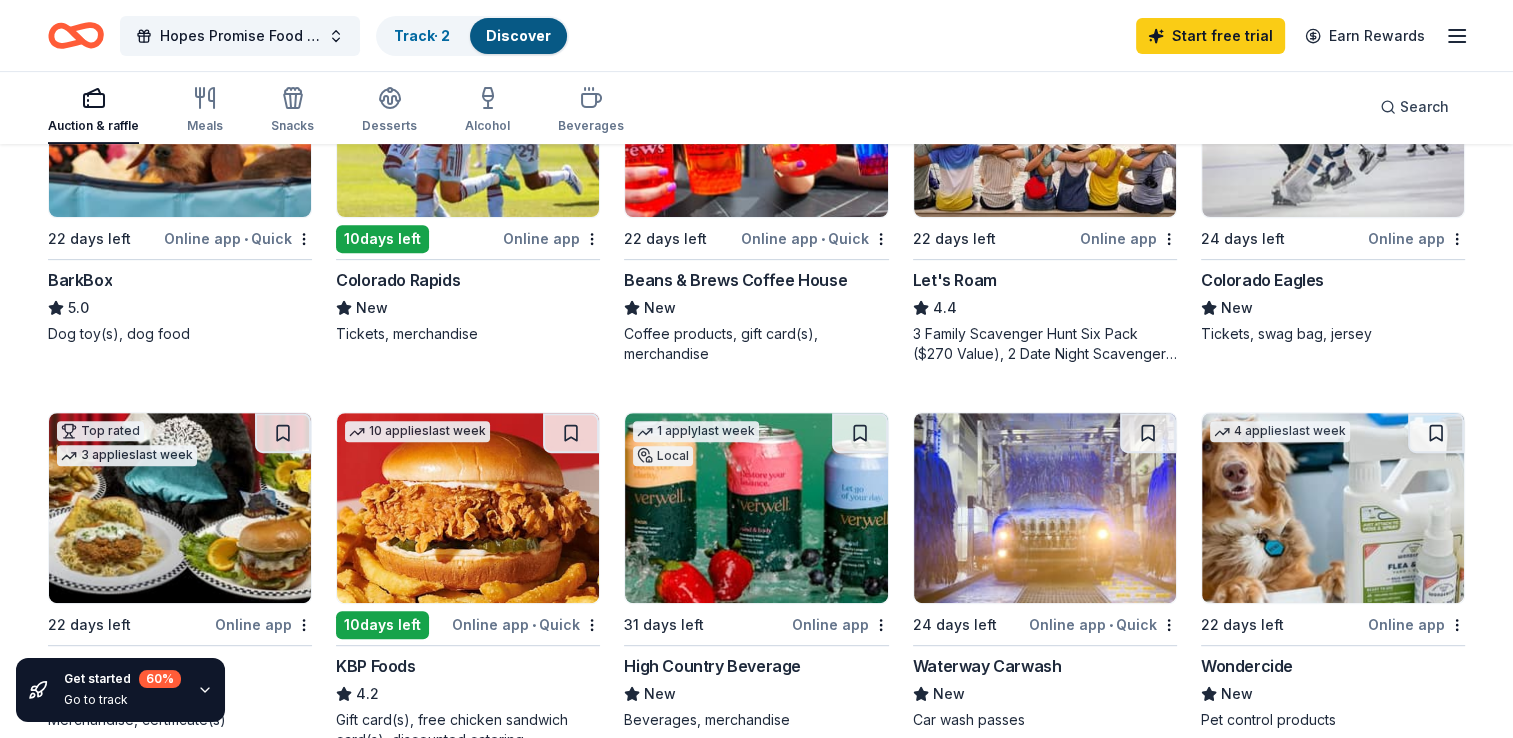 scroll, scrollTop: 700, scrollLeft: 0, axis: vertical 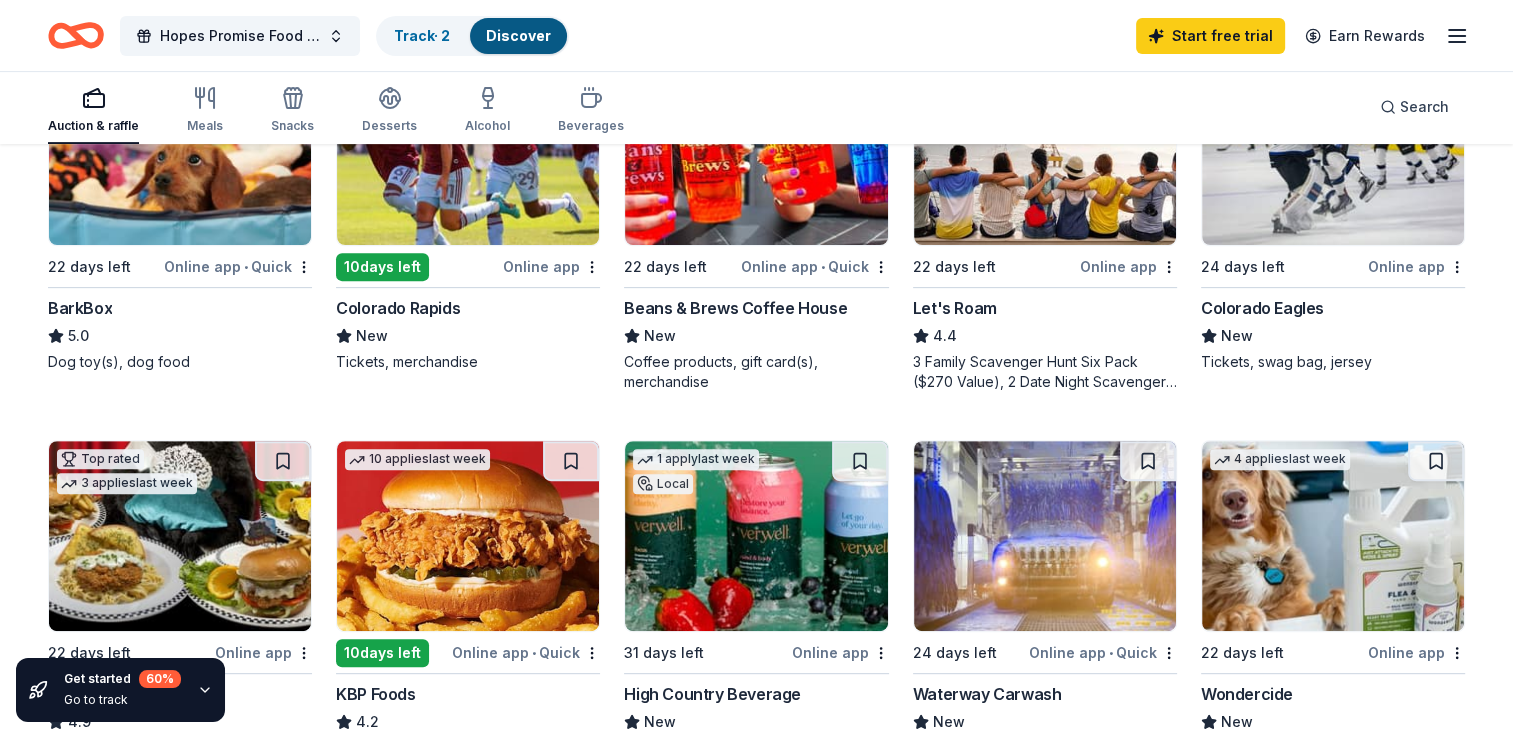 click at bounding box center [180, 536] 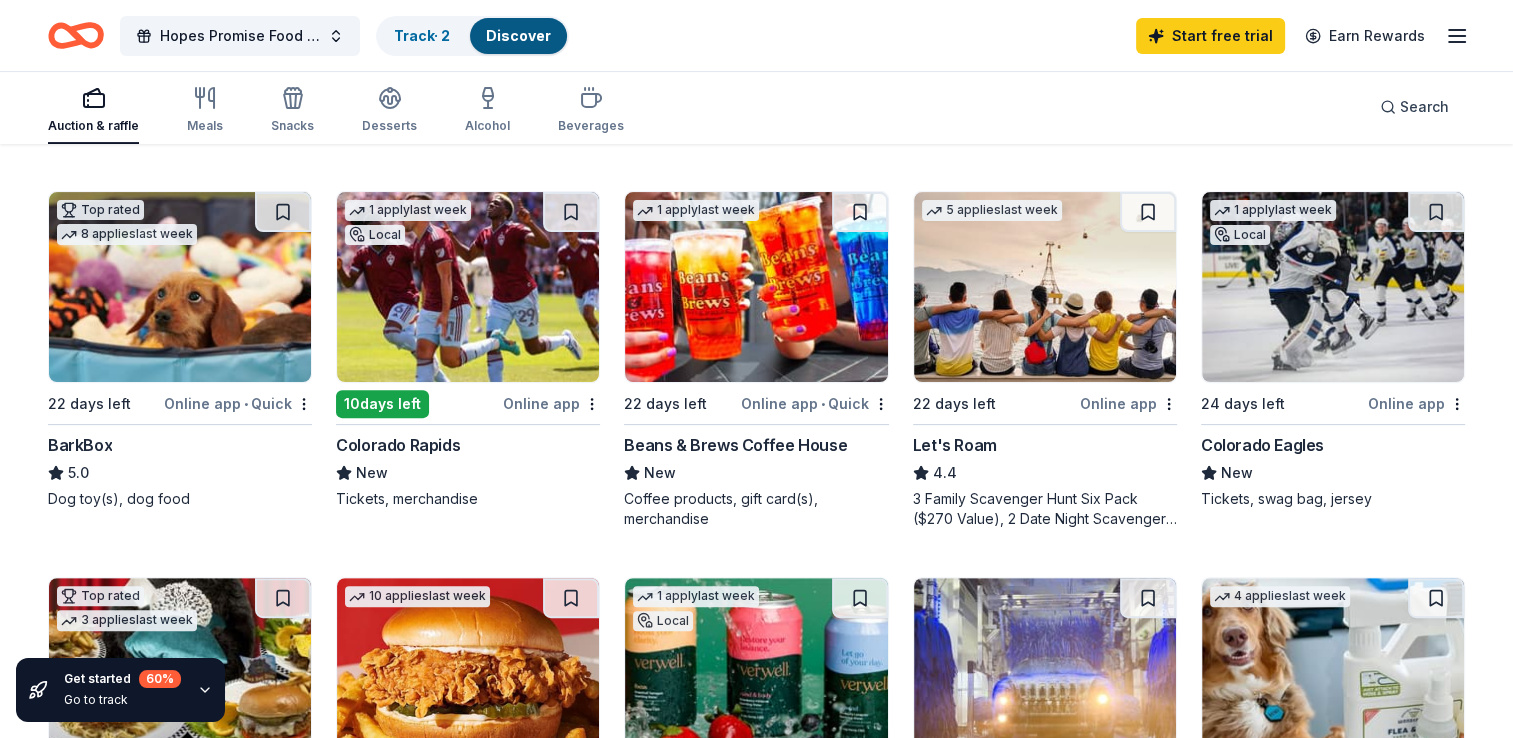 scroll, scrollTop: 500, scrollLeft: 0, axis: vertical 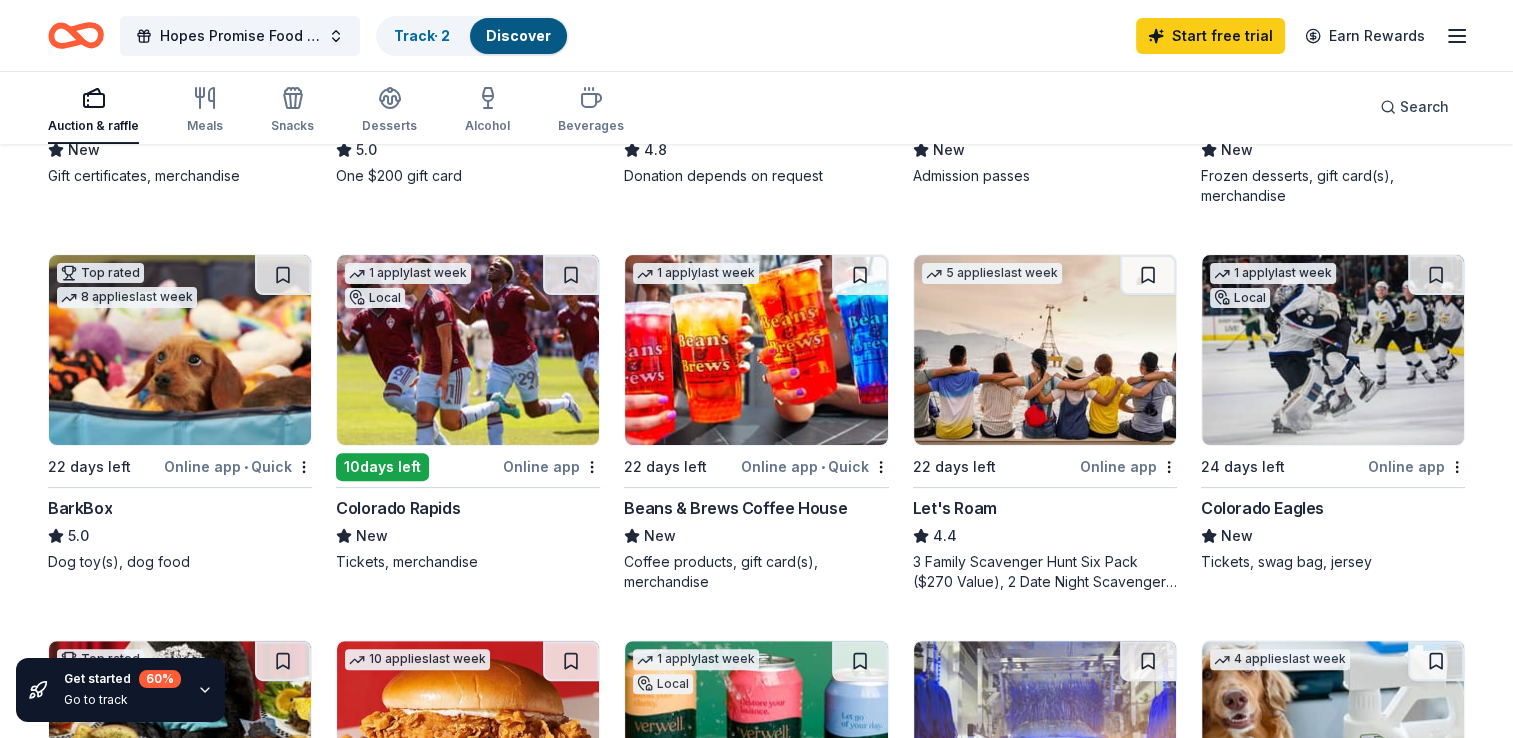 click at bounding box center [180, 350] 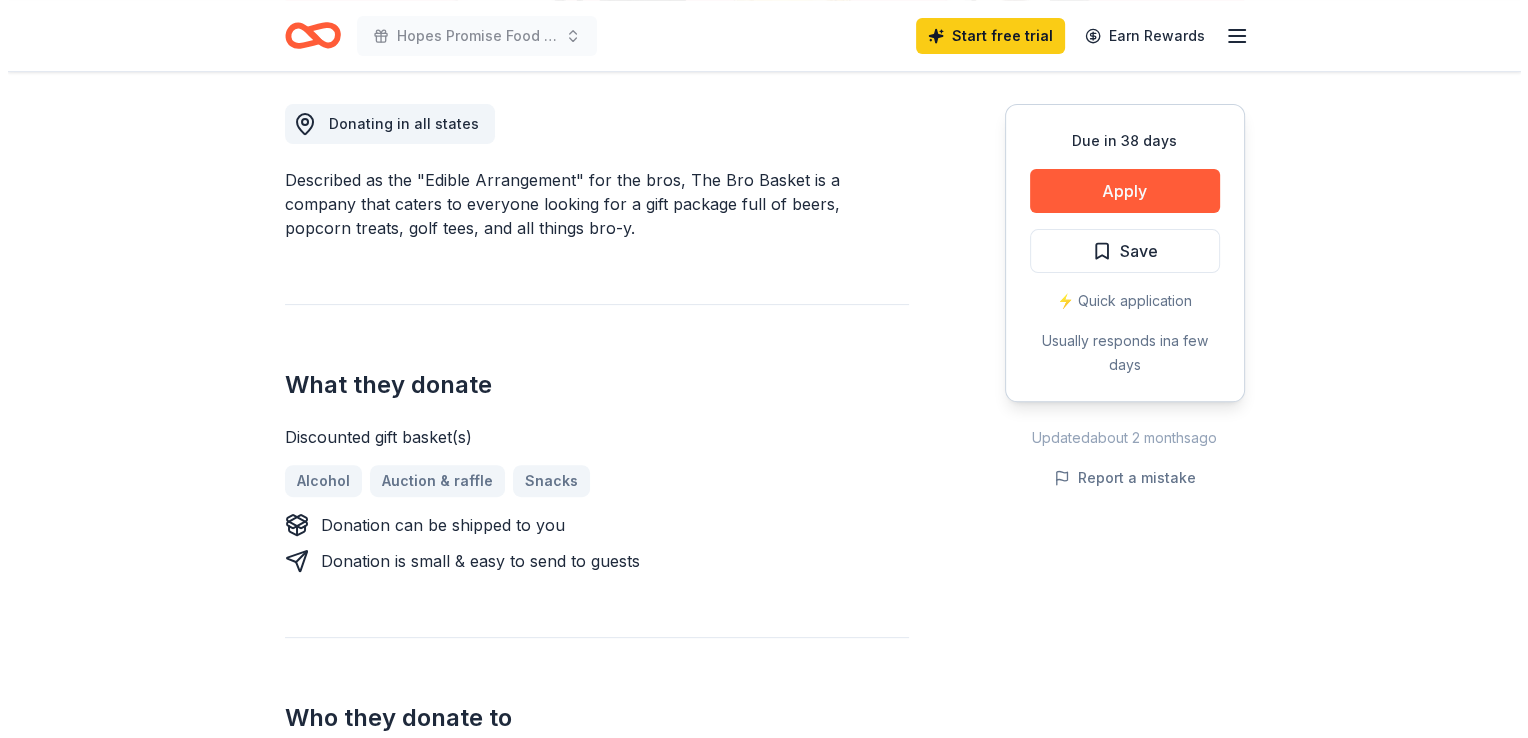 scroll, scrollTop: 600, scrollLeft: 0, axis: vertical 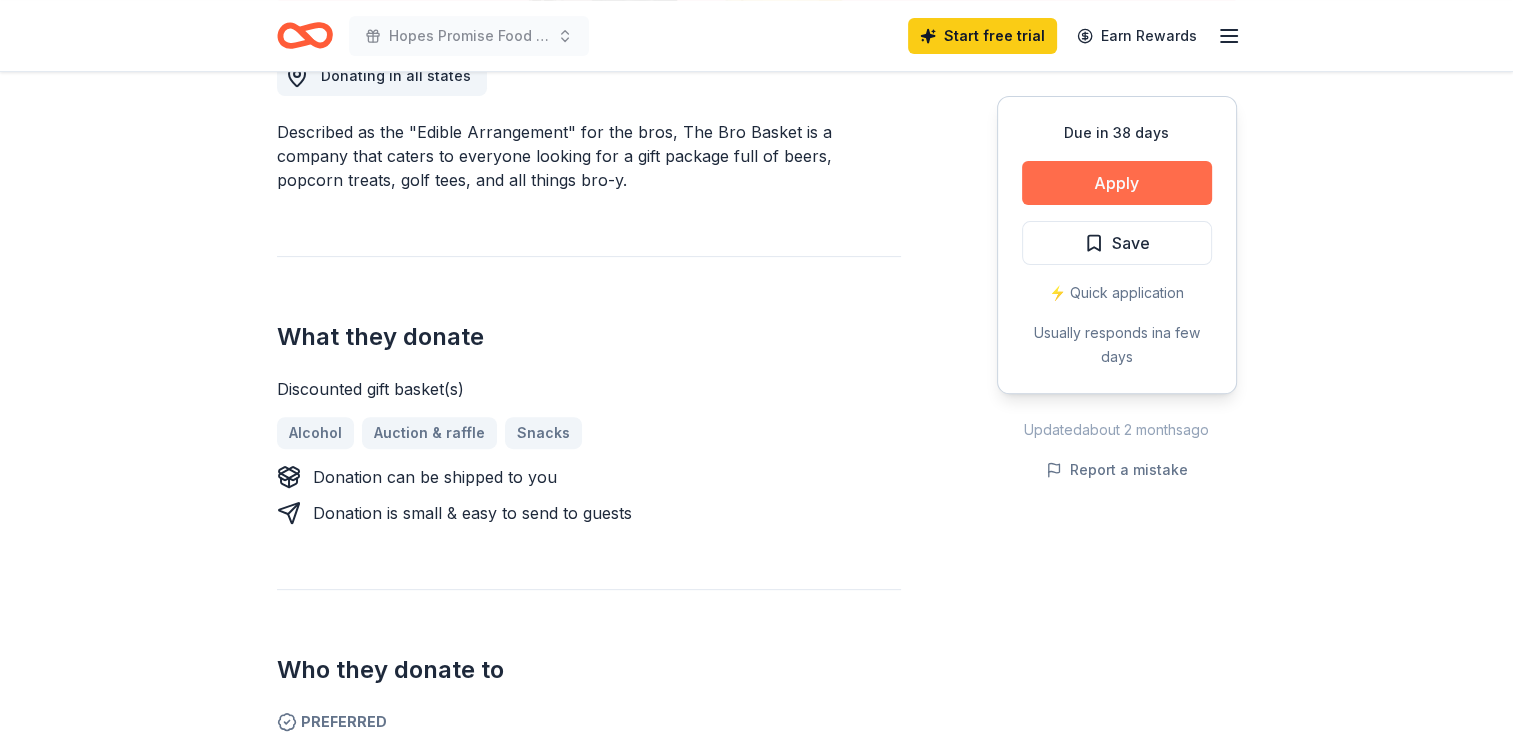 click on "Apply" at bounding box center (1117, 183) 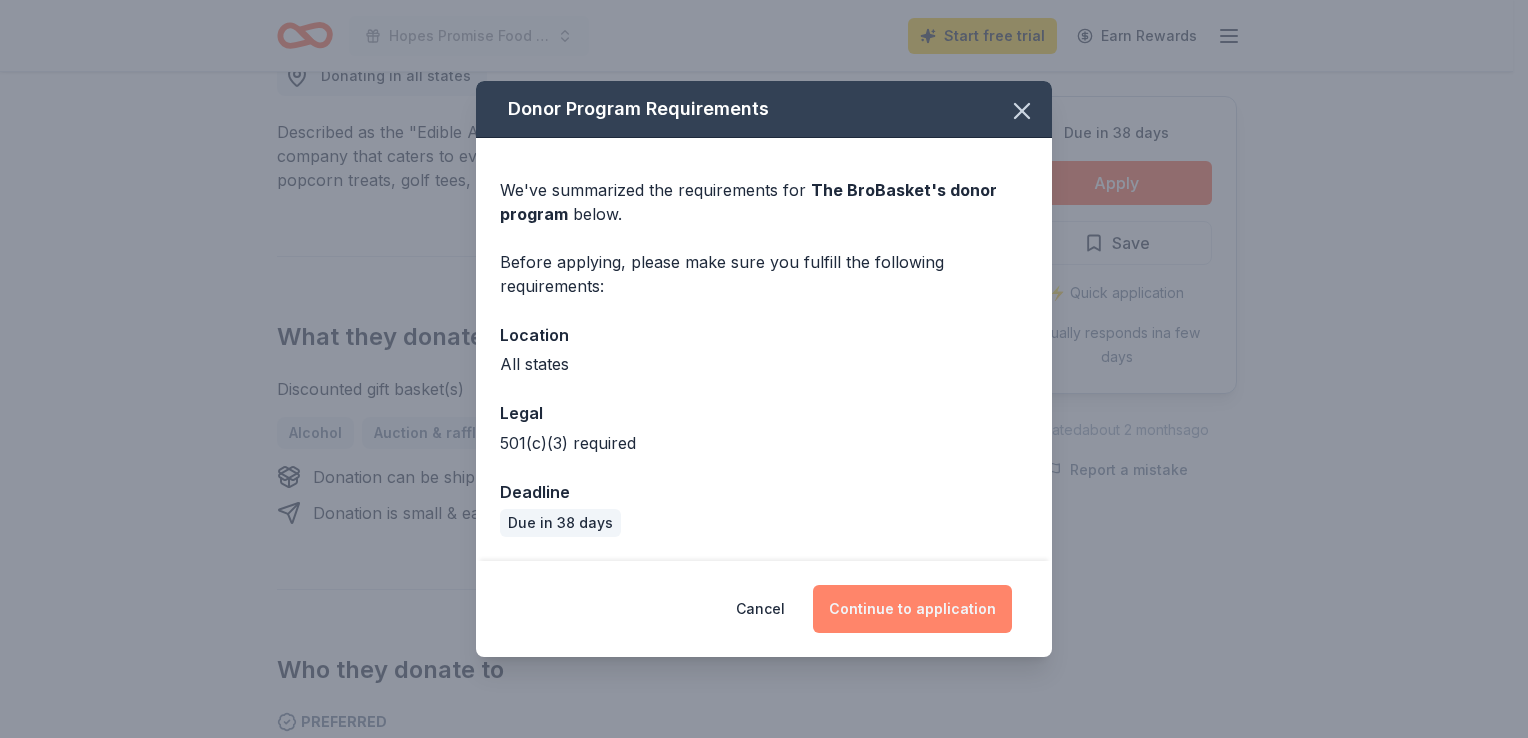 click on "Continue to application" at bounding box center [912, 609] 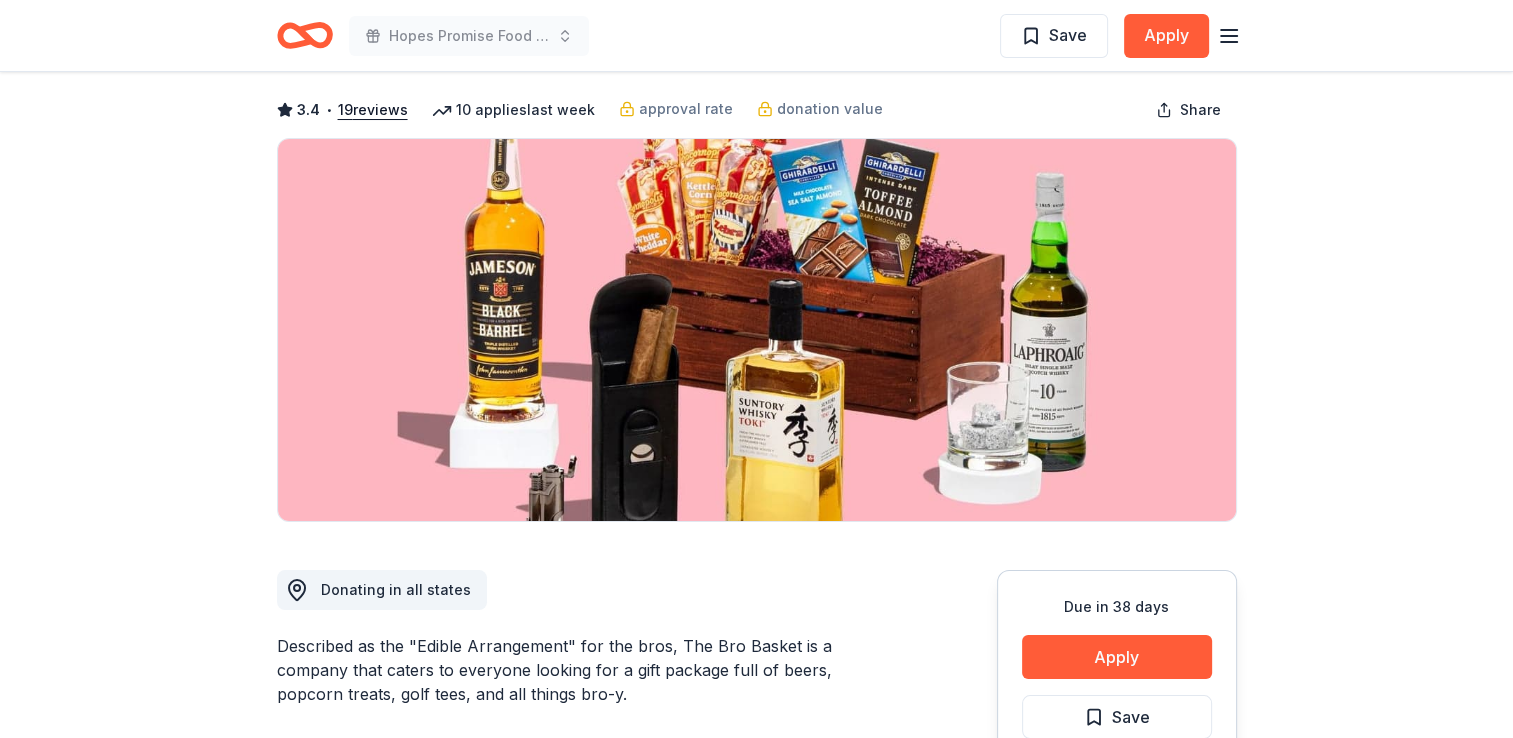 scroll, scrollTop: 0, scrollLeft: 0, axis: both 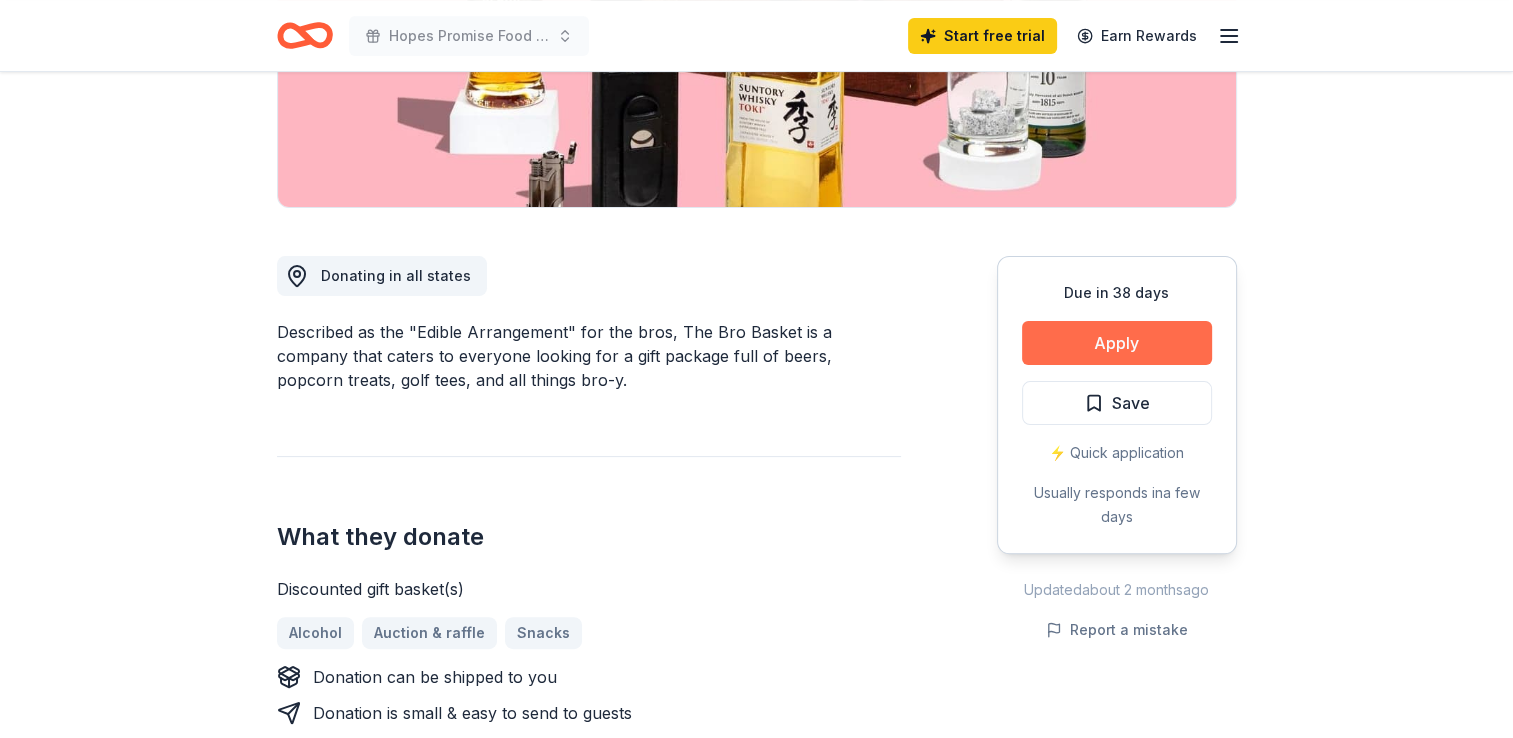 click on "Apply" at bounding box center (1117, 343) 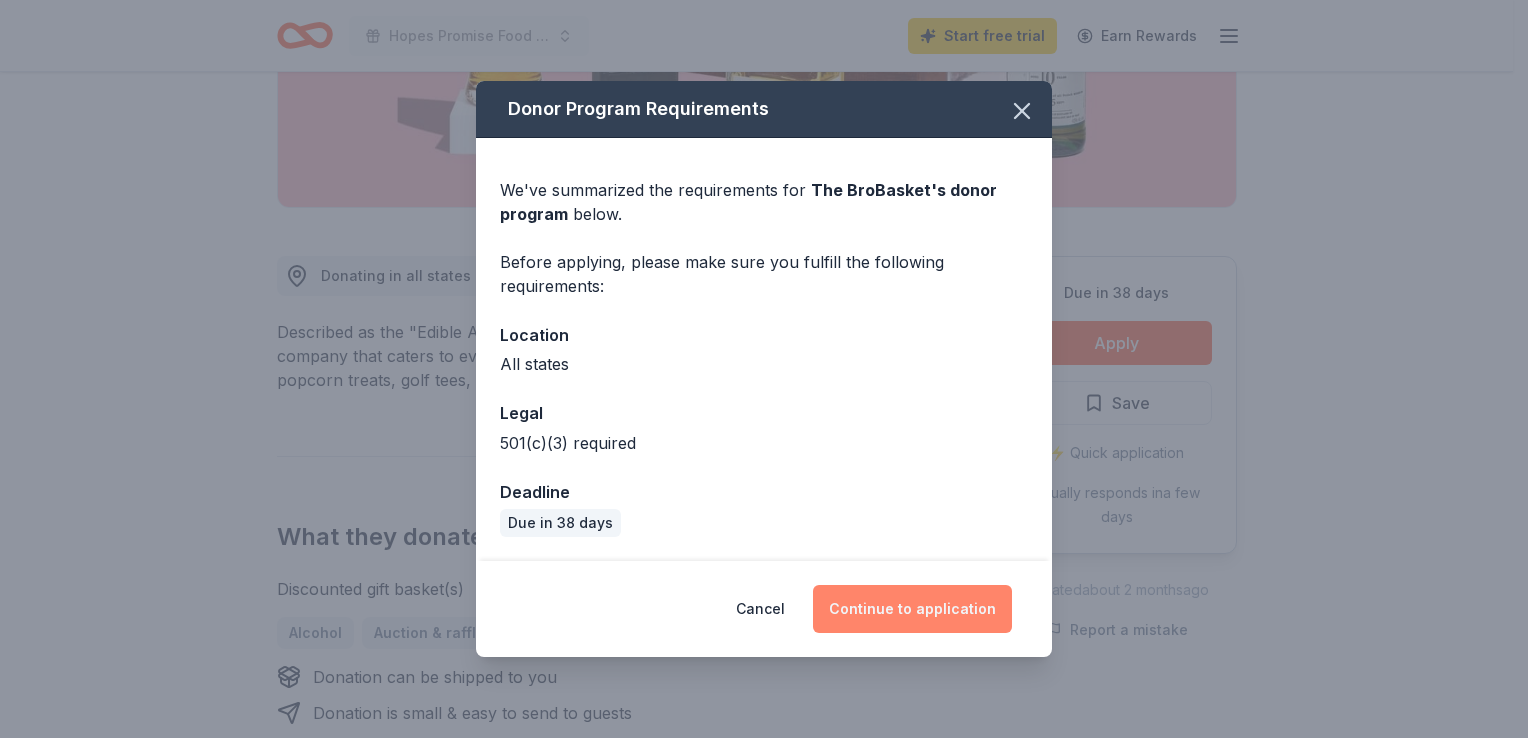 click on "Continue to application" at bounding box center [912, 609] 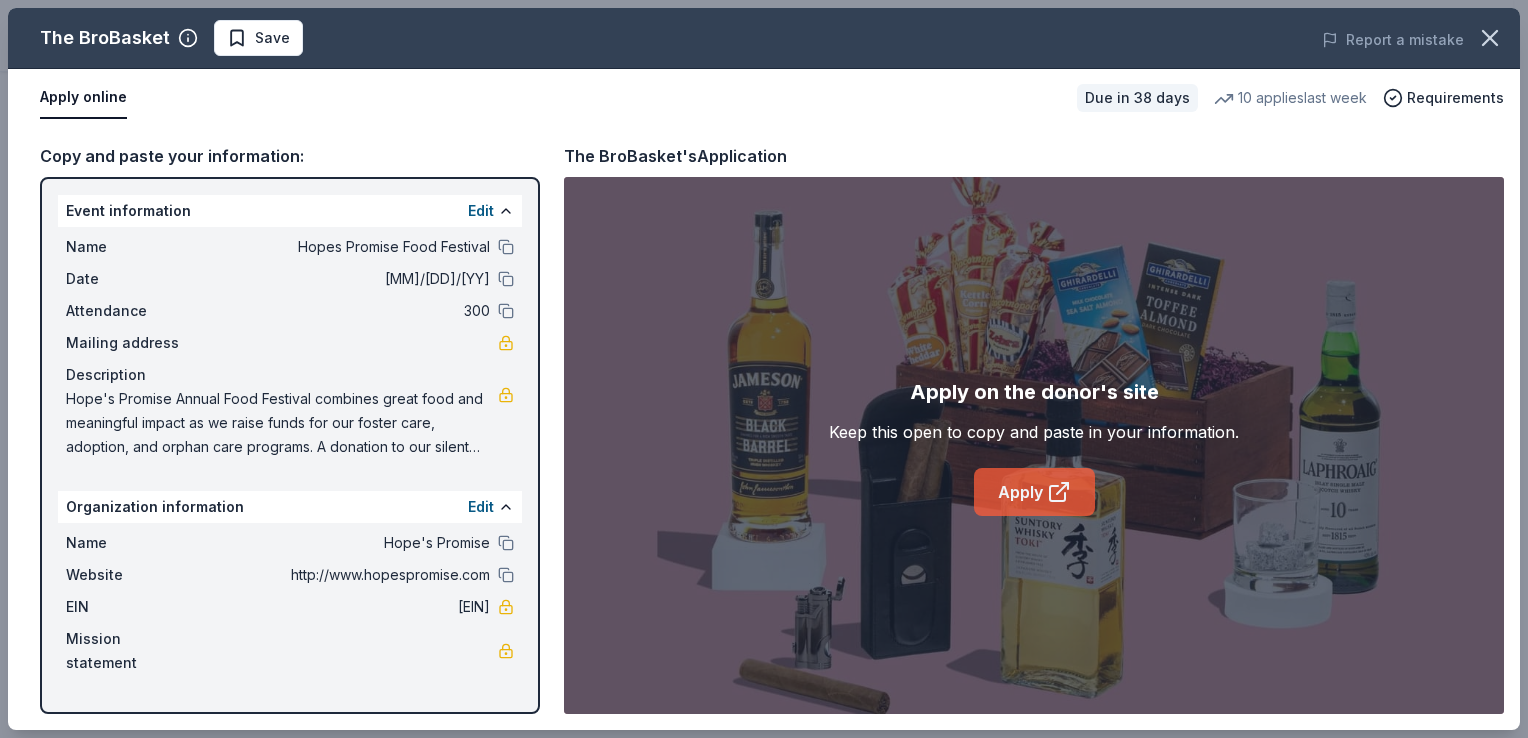 click on "Apply" at bounding box center (1034, 492) 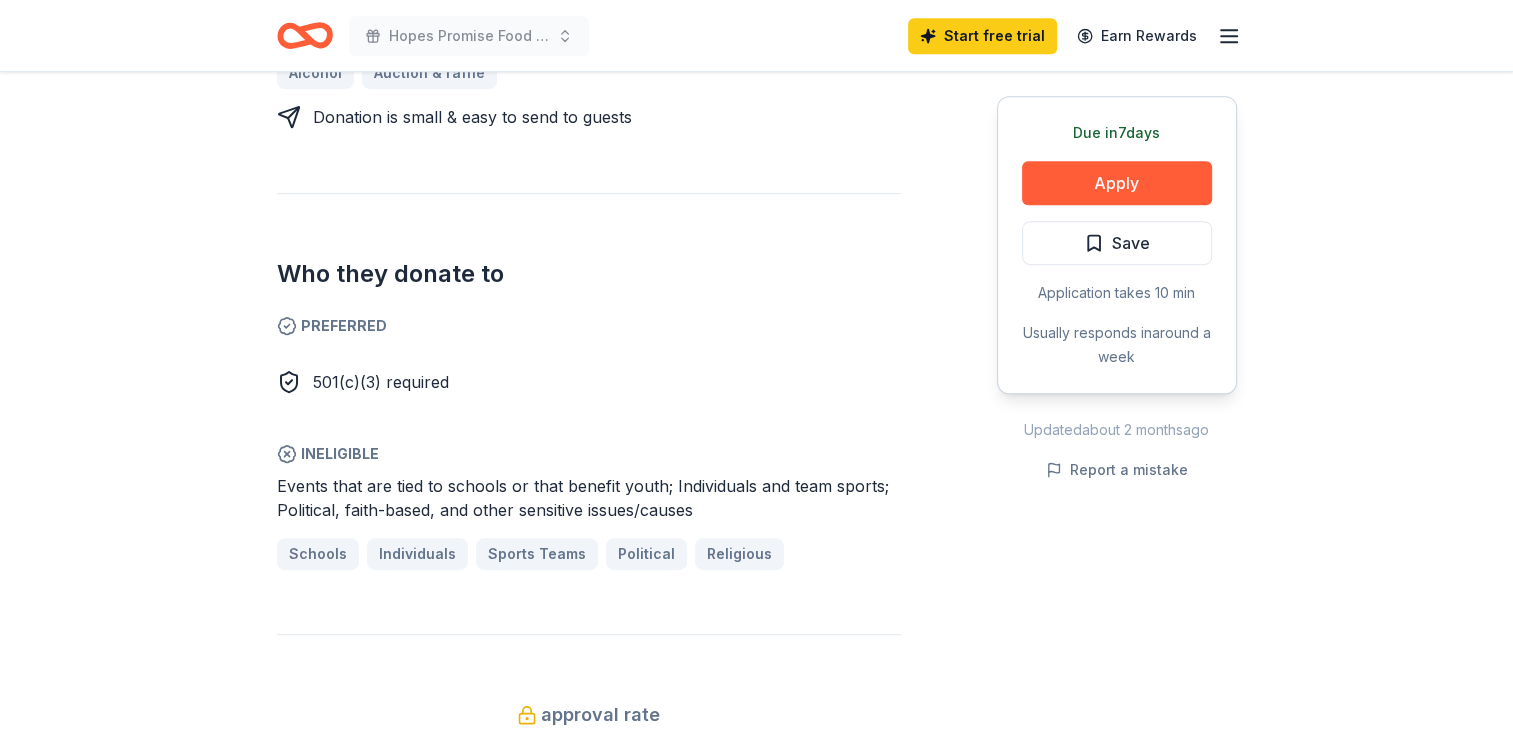 scroll, scrollTop: 1000, scrollLeft: 0, axis: vertical 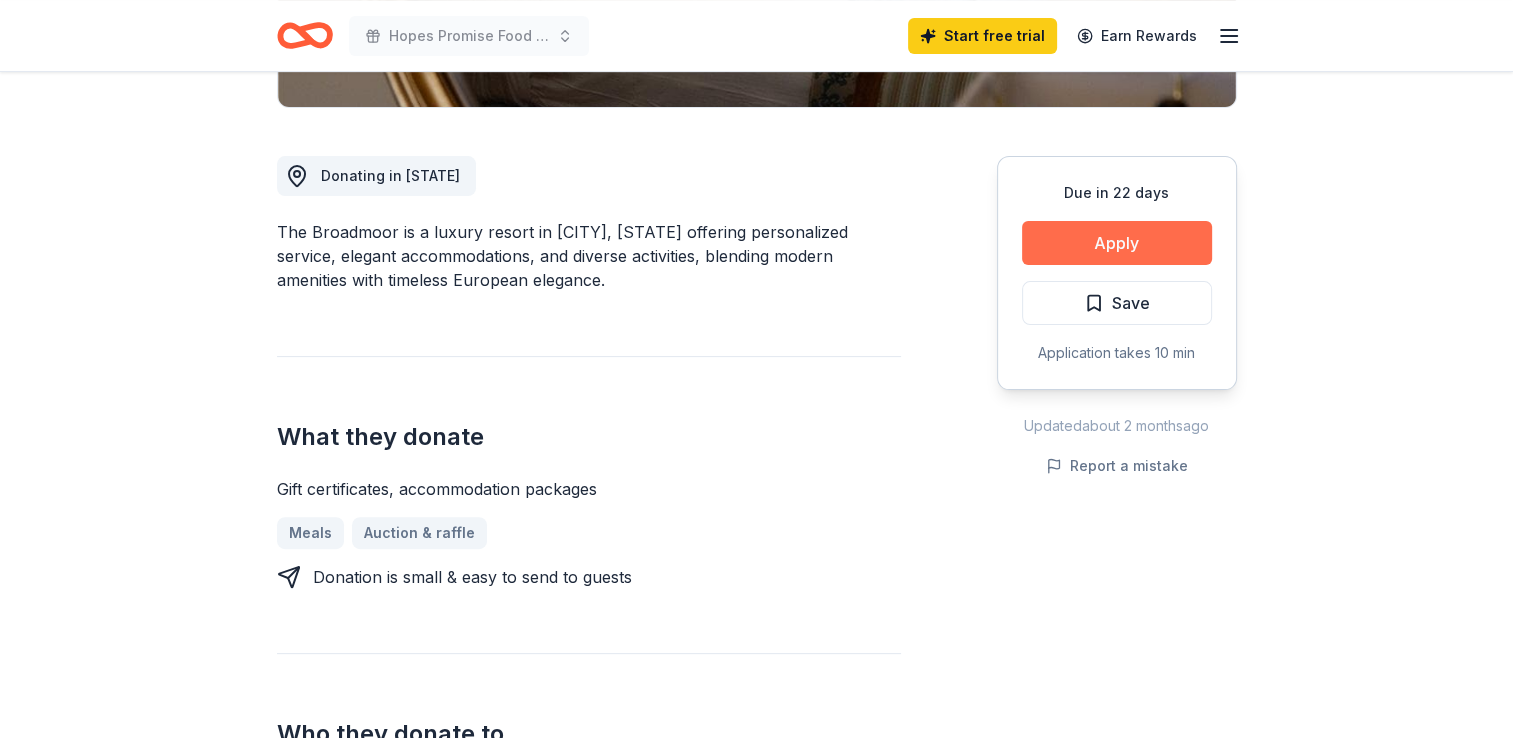 click on "Apply" at bounding box center (1117, 243) 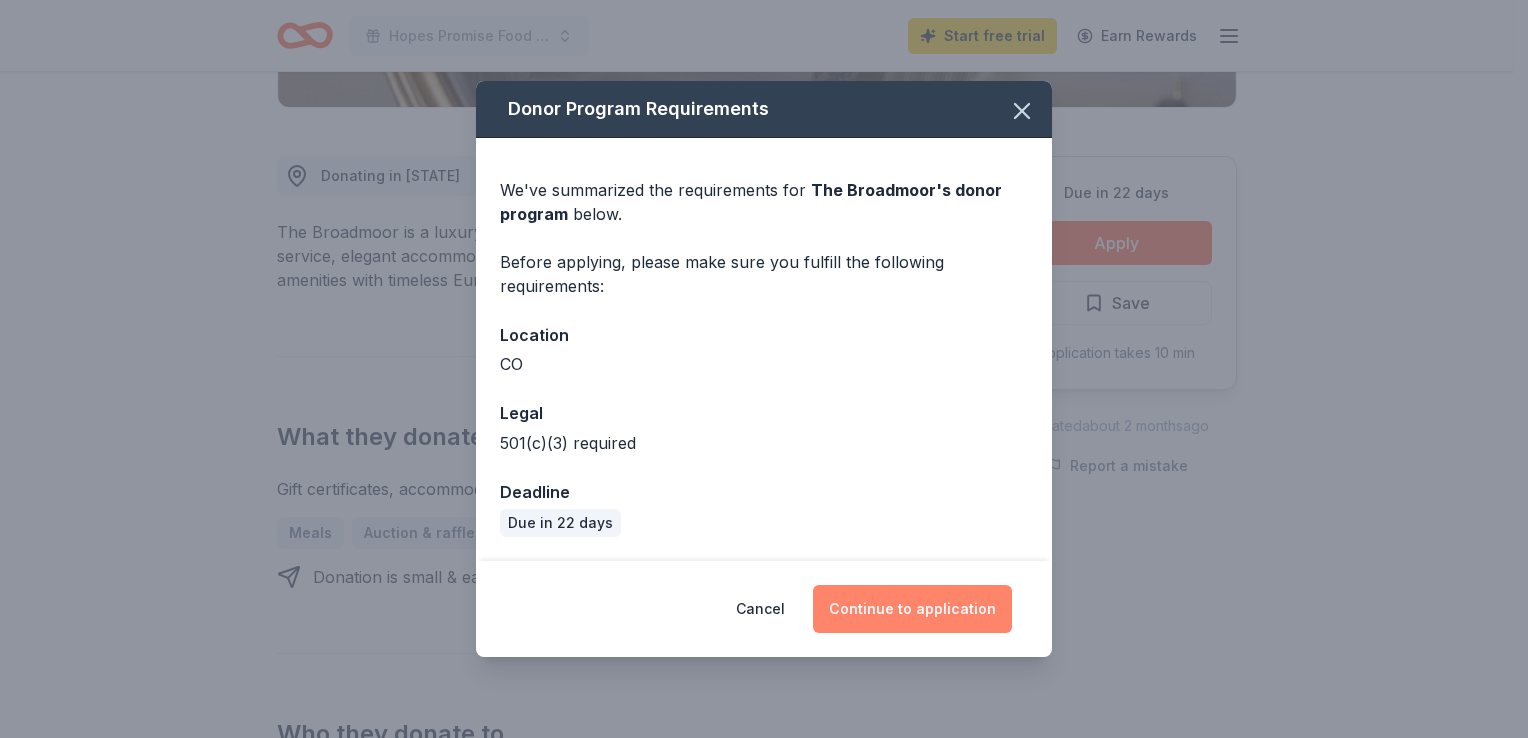 click on "Continue to application" at bounding box center [912, 609] 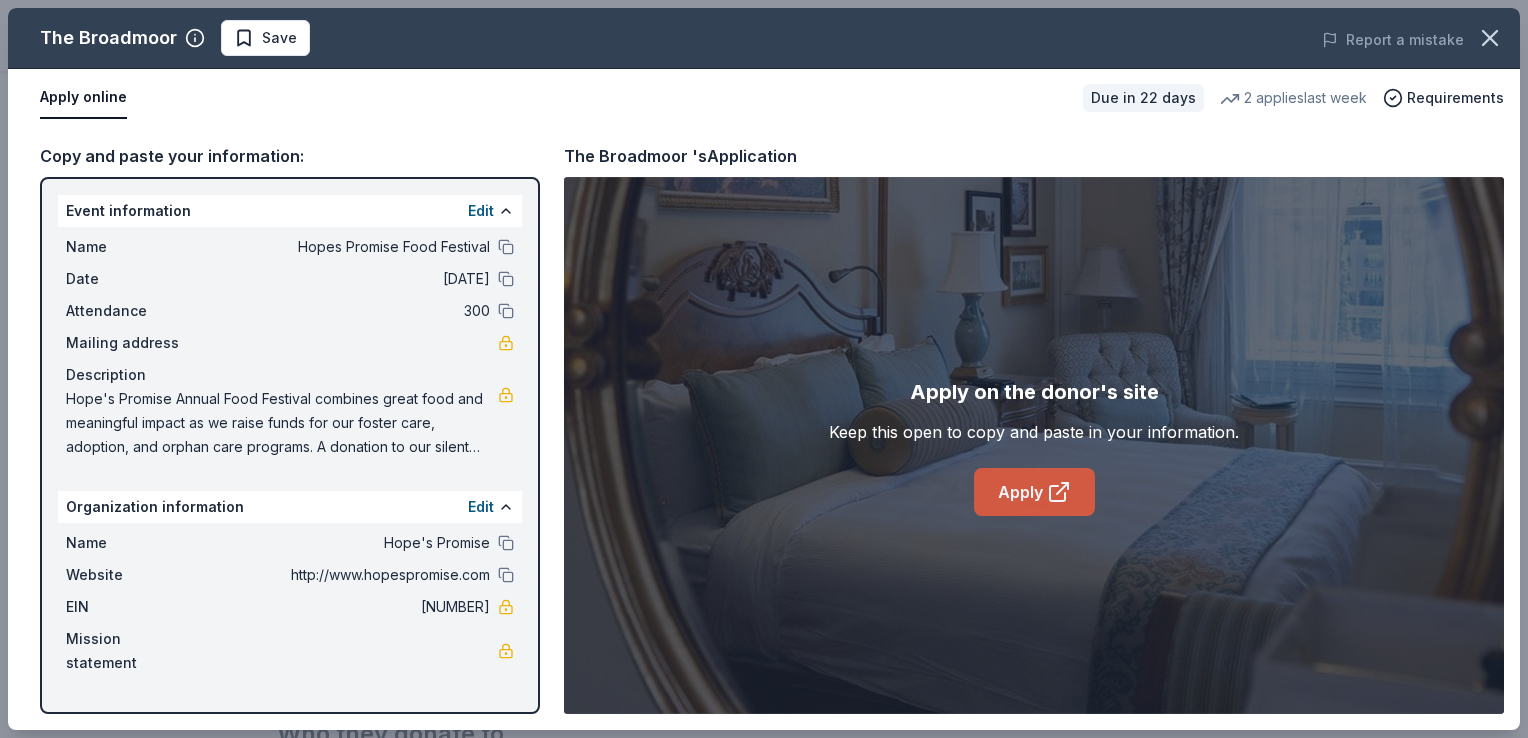 click on "Apply" at bounding box center [1034, 492] 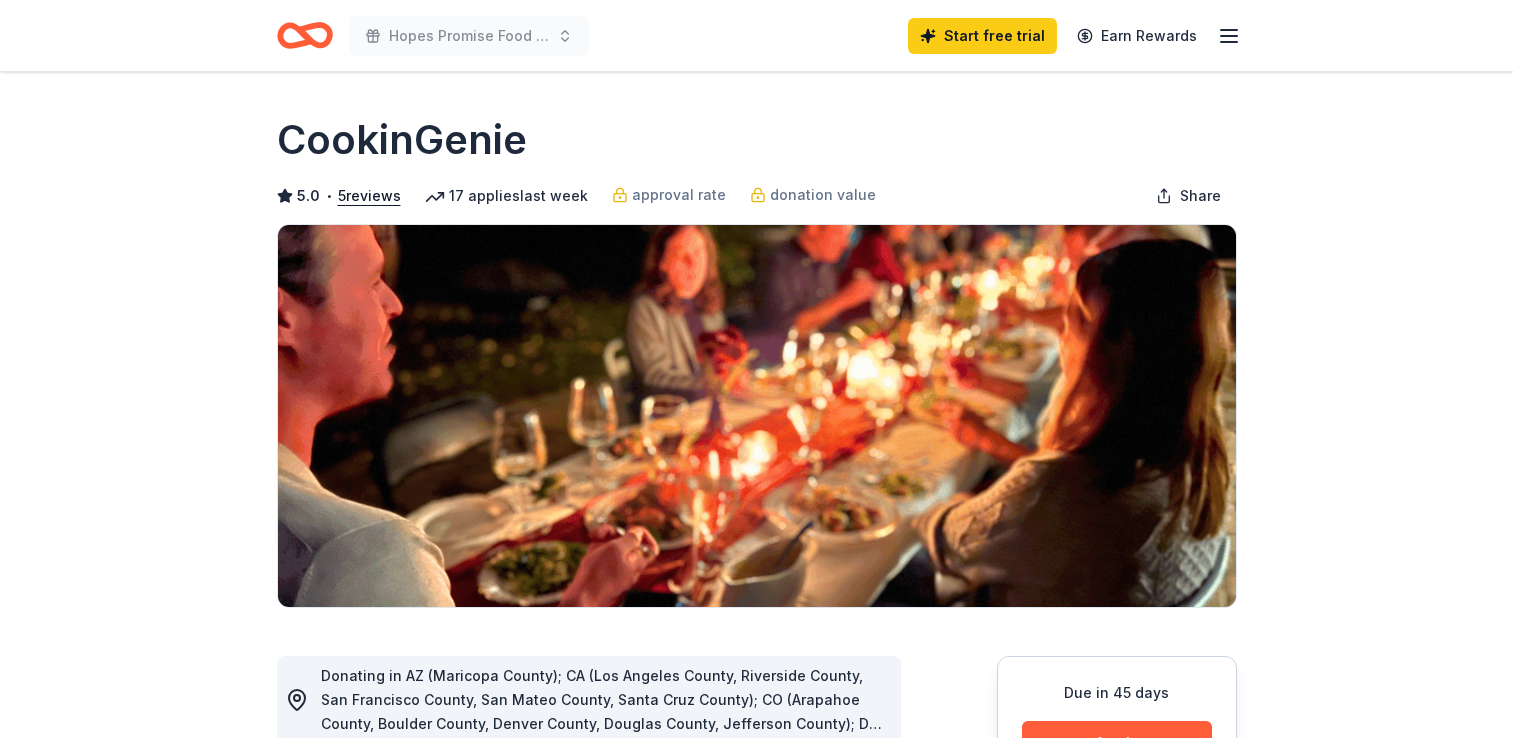 scroll, scrollTop: 0, scrollLeft: 0, axis: both 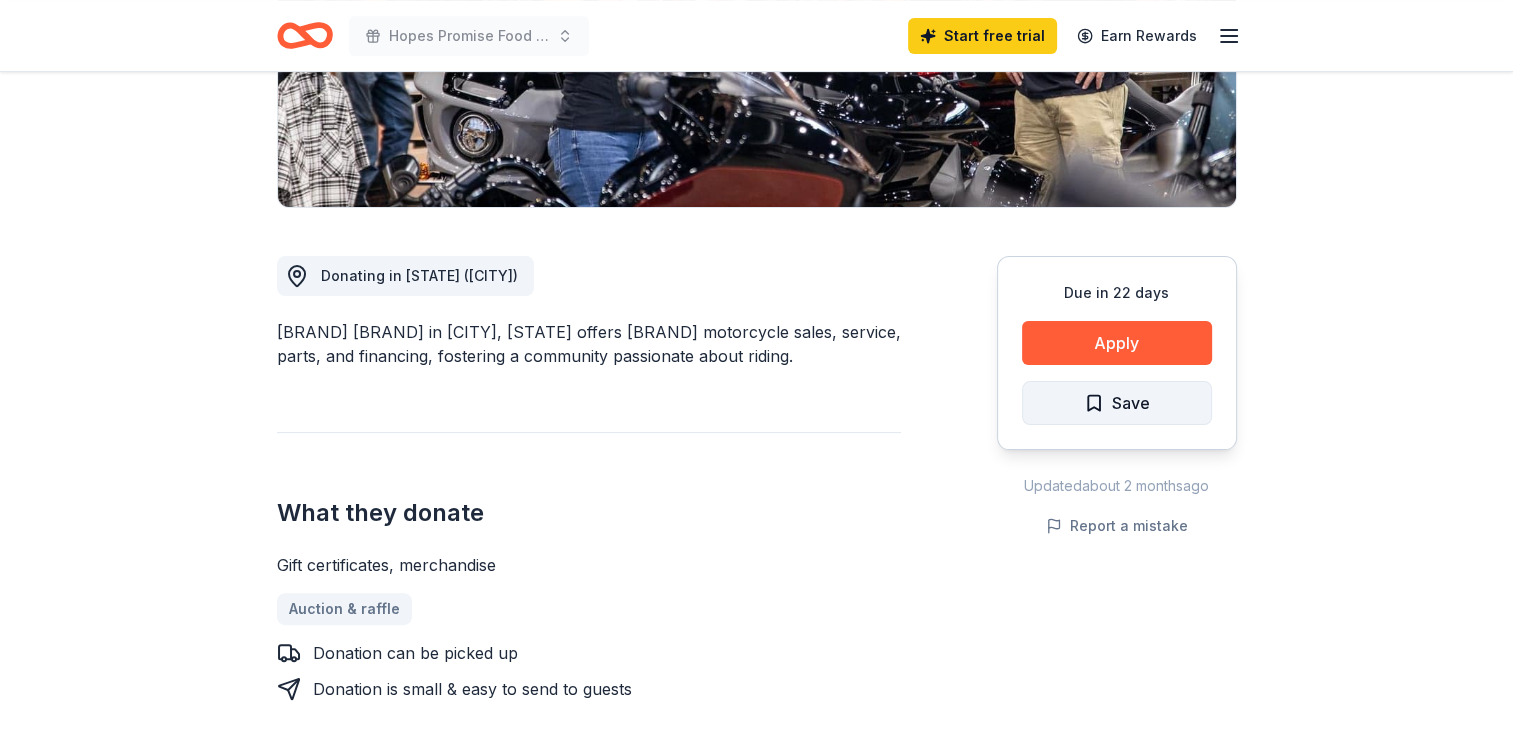 click on "Save" at bounding box center [1117, 403] 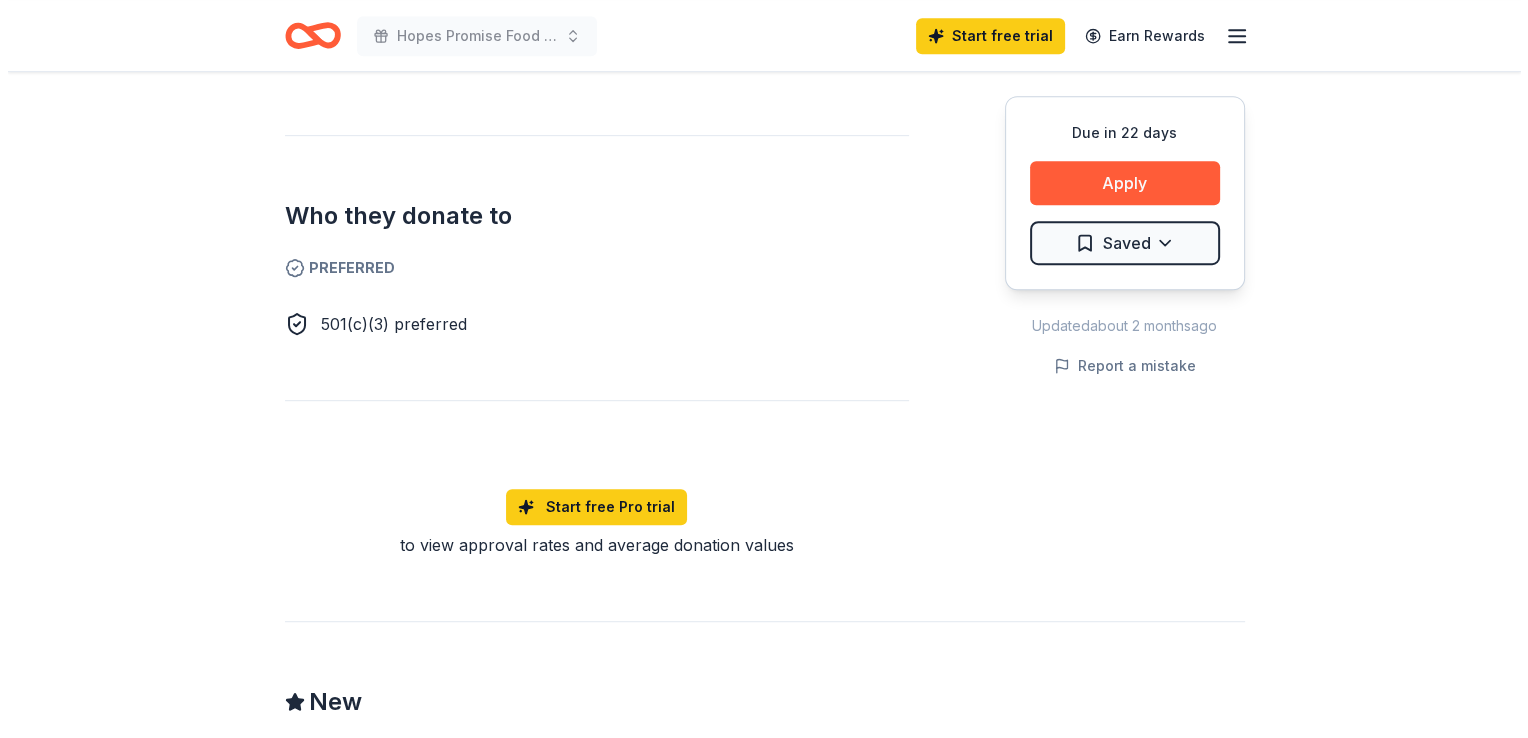 scroll, scrollTop: 600, scrollLeft: 0, axis: vertical 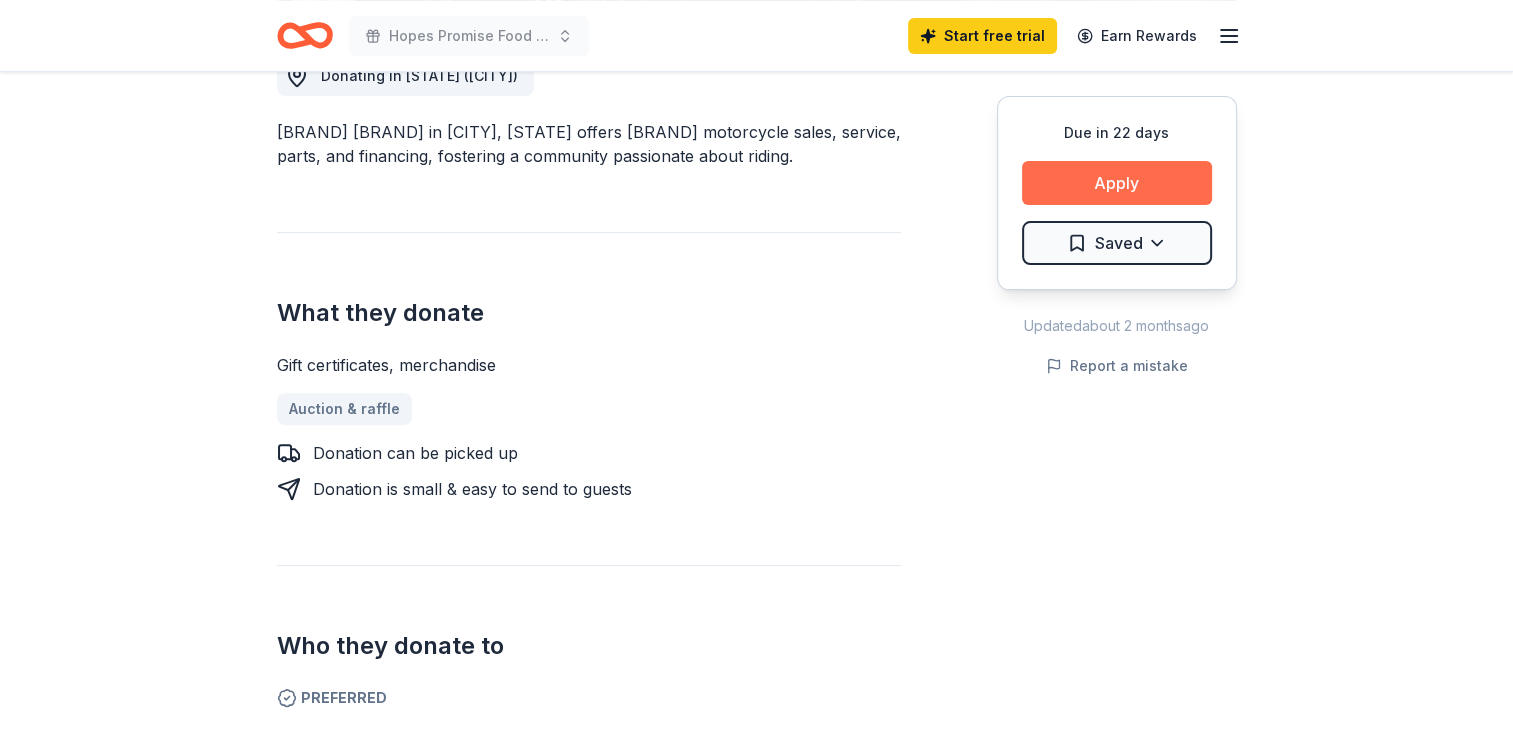 click on "Apply" at bounding box center (1117, 183) 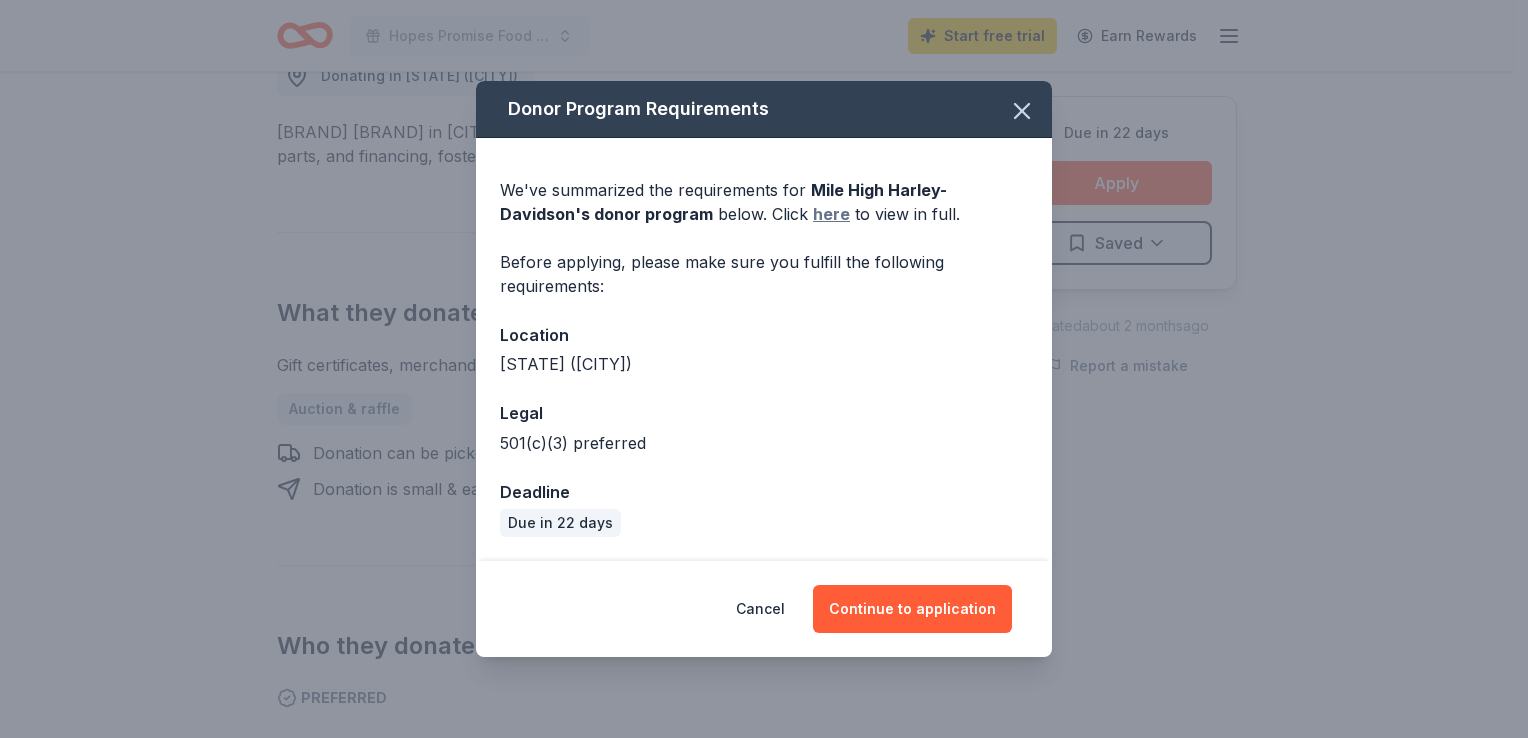 click on "here" at bounding box center [831, 214] 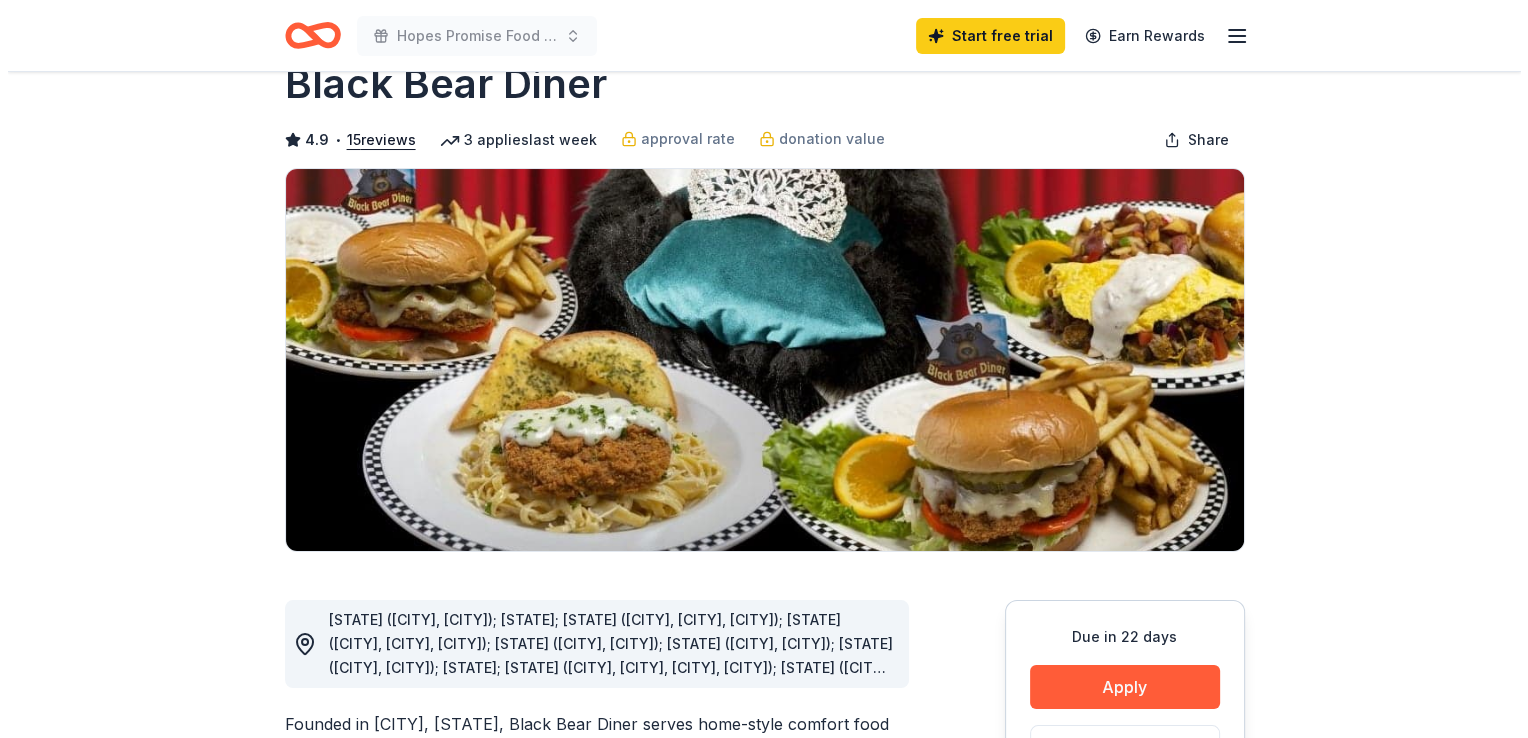 scroll, scrollTop: 300, scrollLeft: 0, axis: vertical 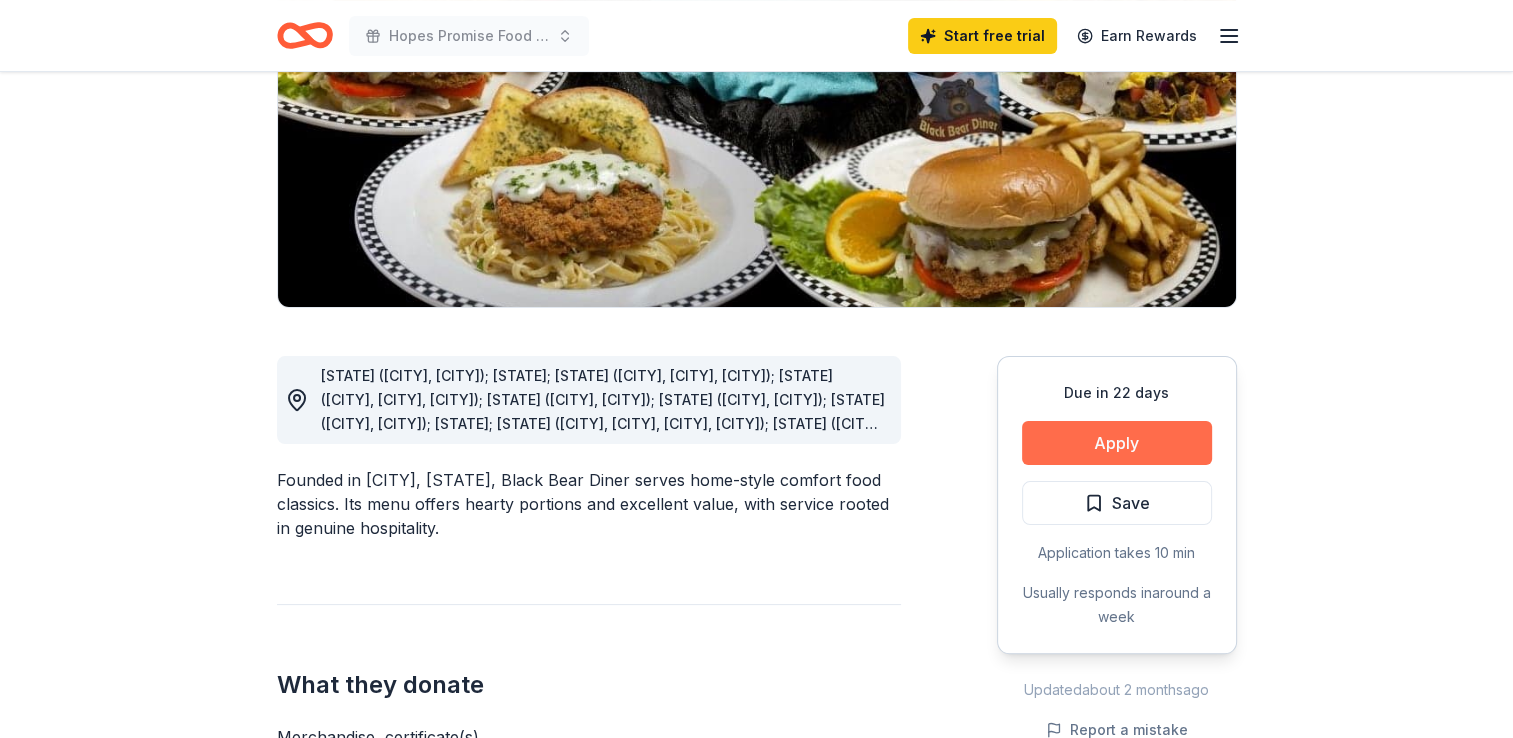 click on "Apply" at bounding box center (1117, 443) 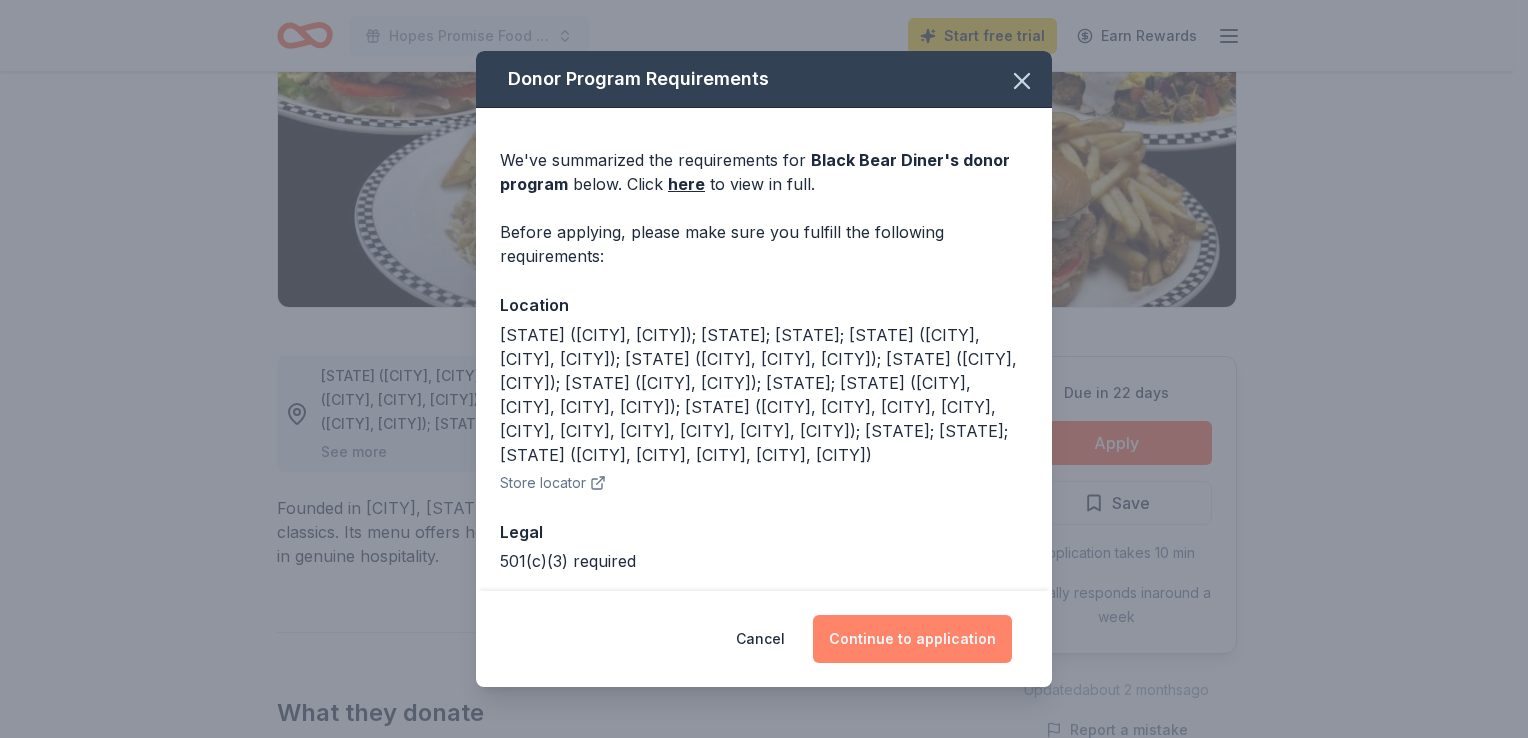 click on "Continue to application" at bounding box center [912, 639] 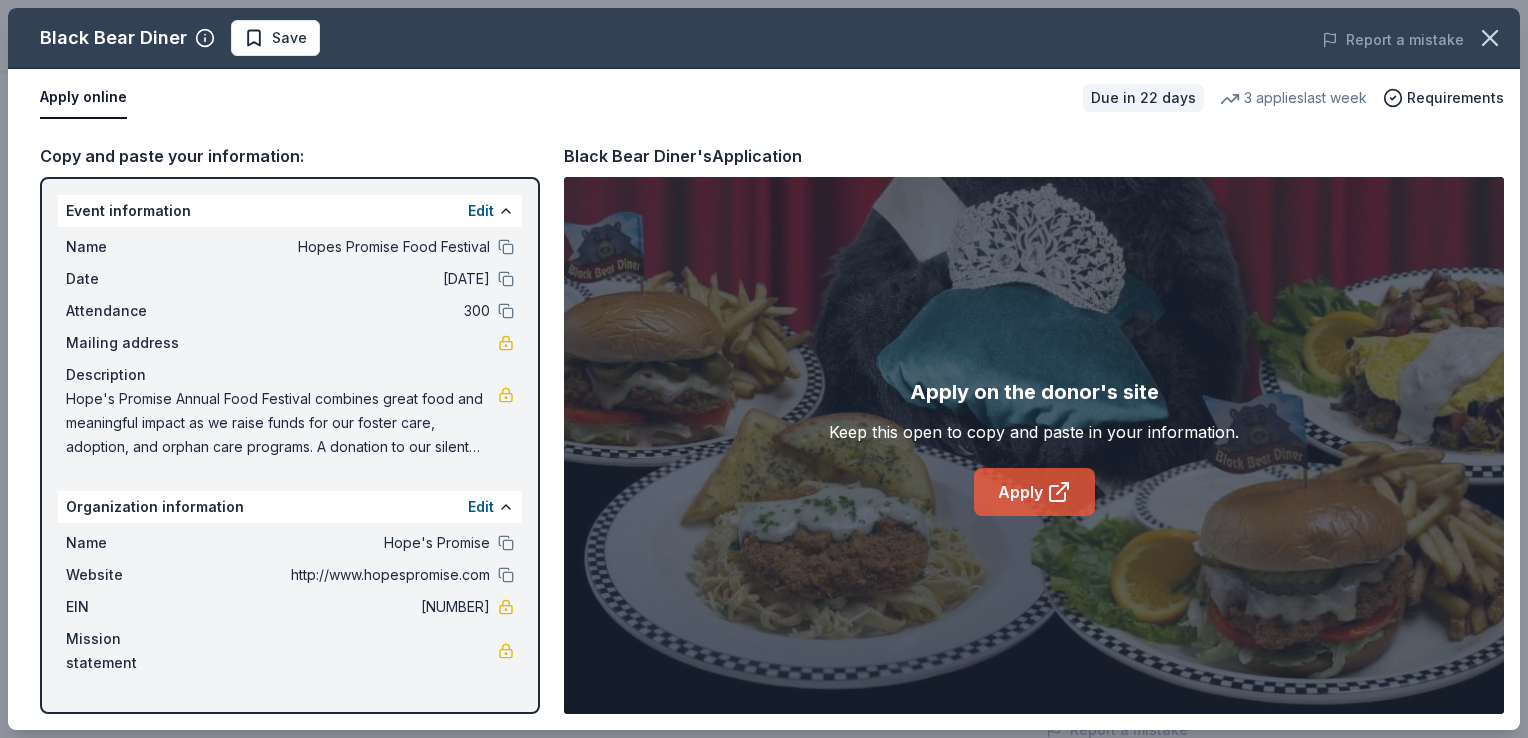 click 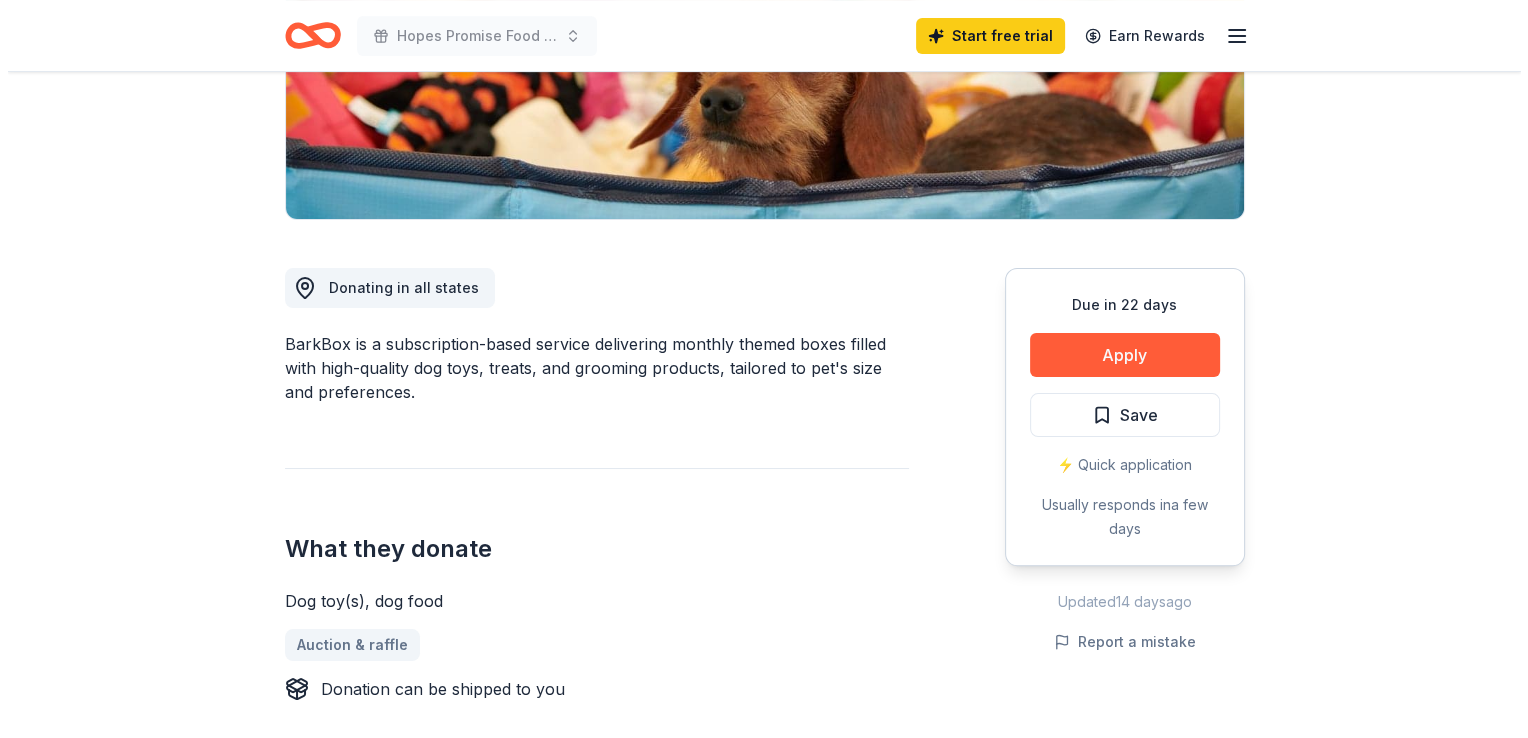 scroll, scrollTop: 400, scrollLeft: 0, axis: vertical 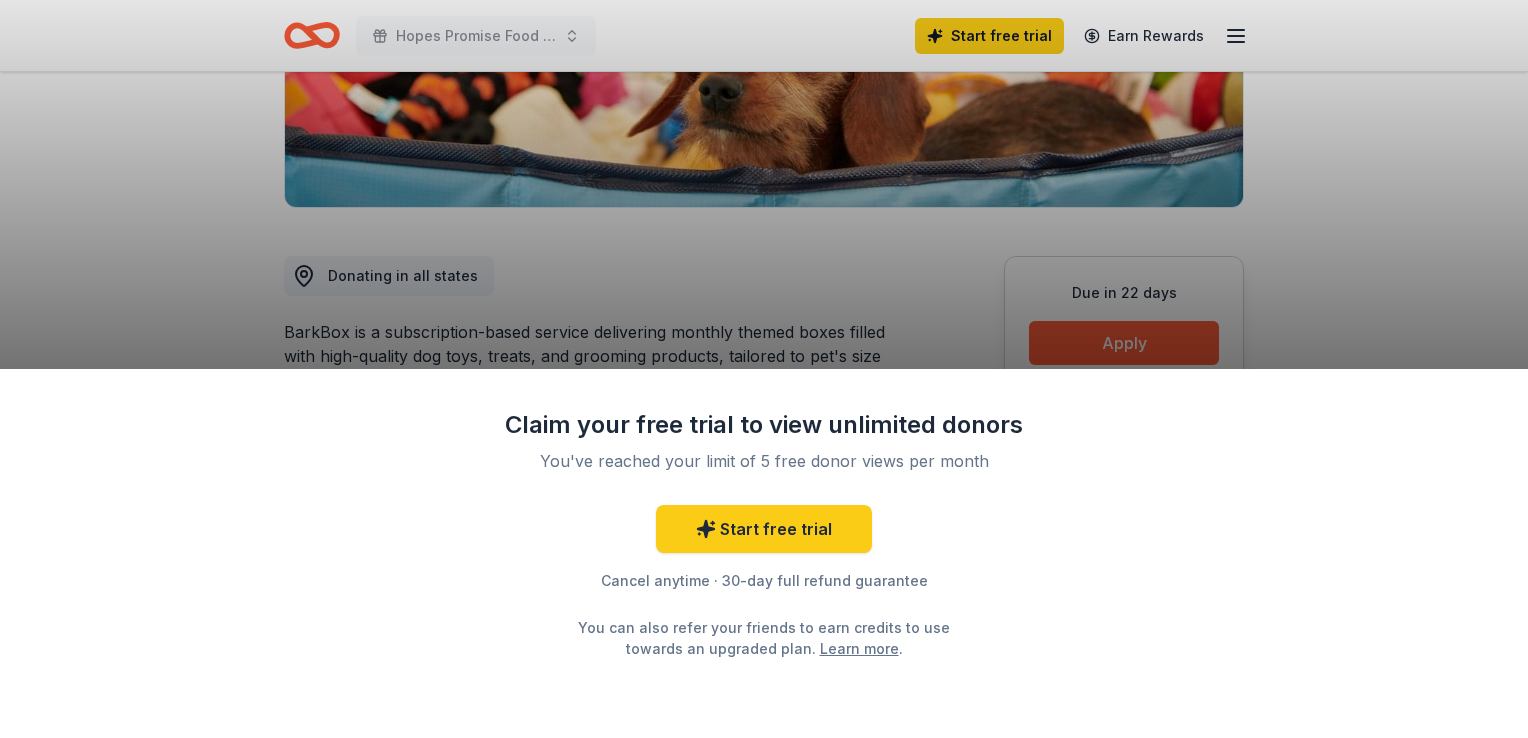 click on "Claim your free trial to view unlimited donors You've reached your limit of 5 free donor views per month Start free  trial Cancel anytime · 30-day full refund guarantee You can also refer your friends to earn credits to use towards an upgraded plan.   Learn more ." at bounding box center [764, 369] 